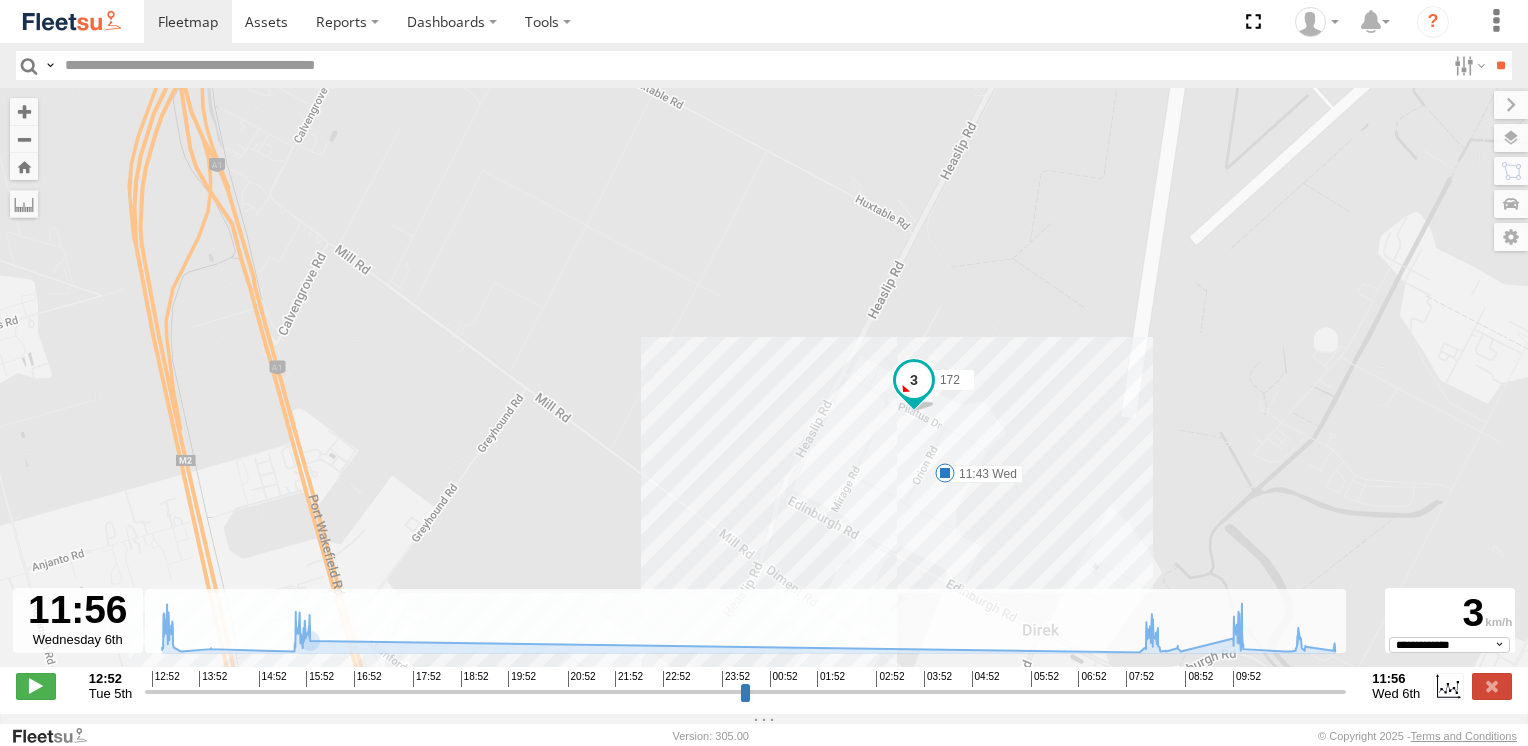 select on "**********" 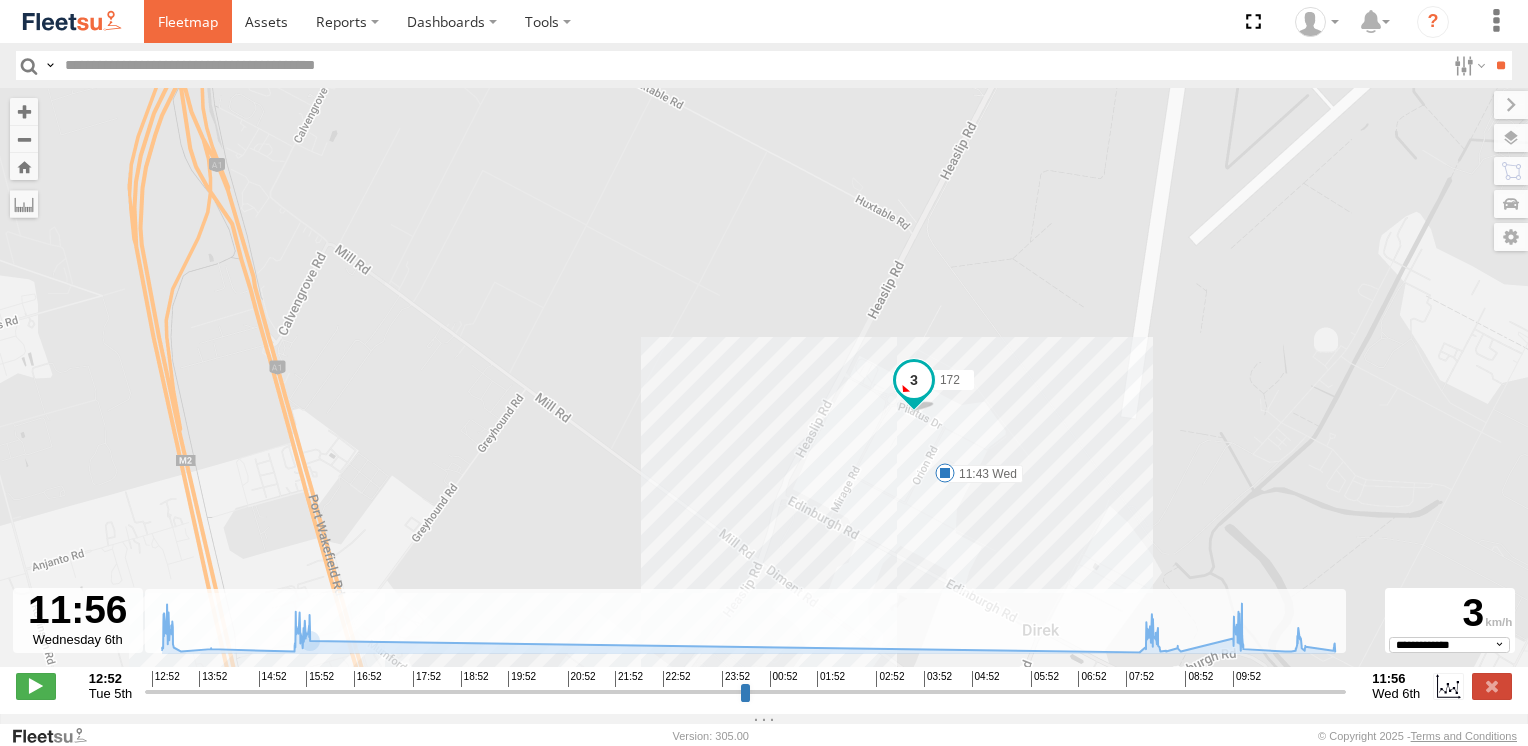 click at bounding box center [188, 21] 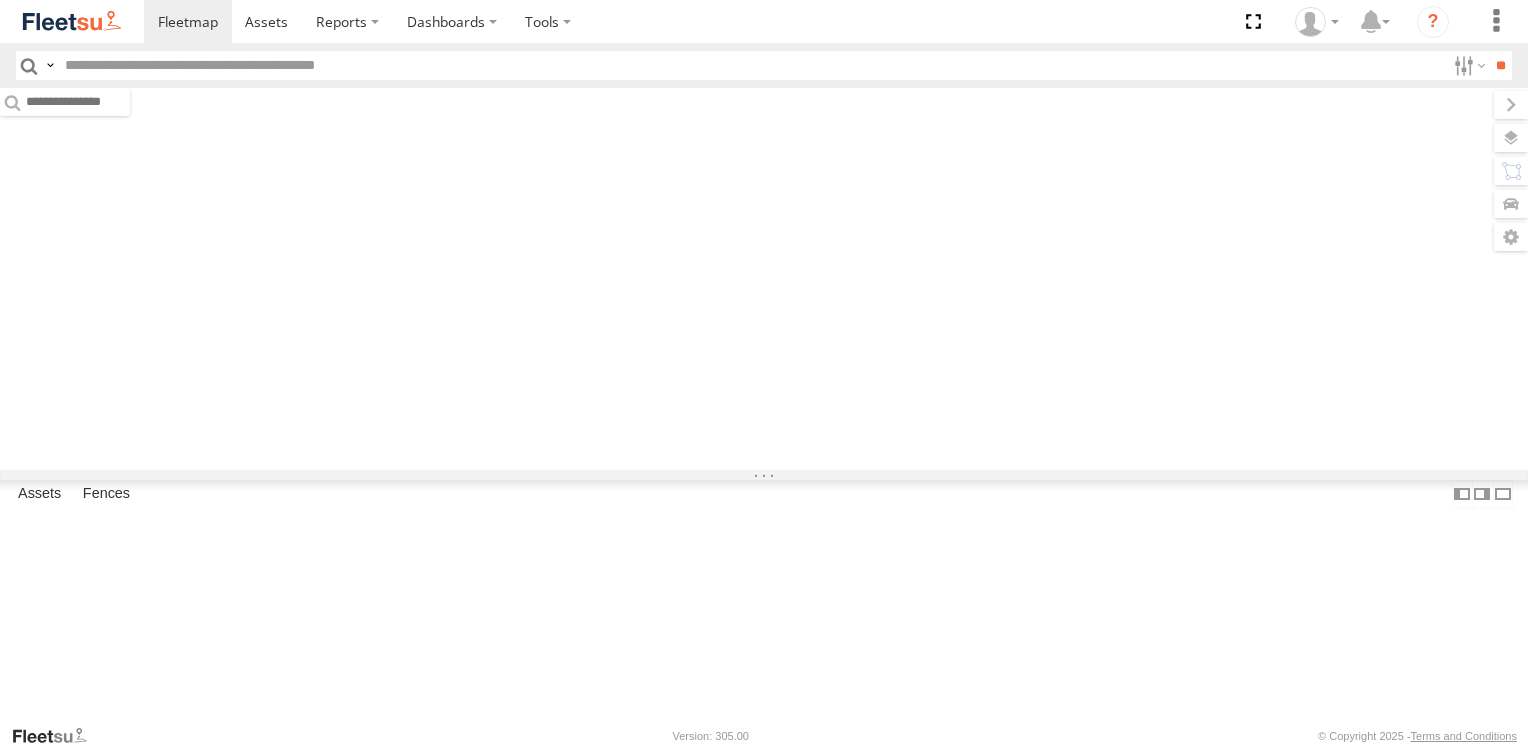 scroll, scrollTop: 0, scrollLeft: 0, axis: both 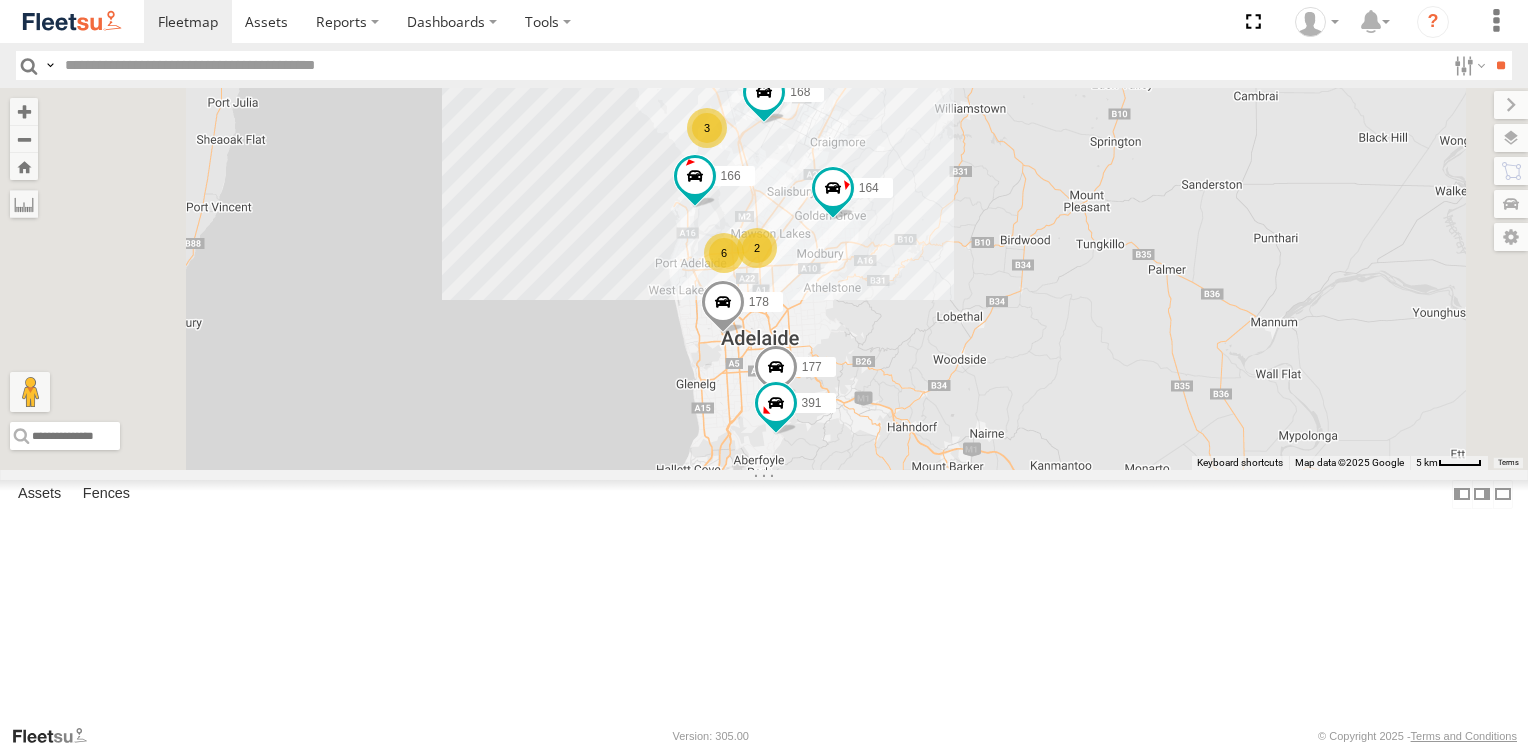 click at bounding box center [0, 0] 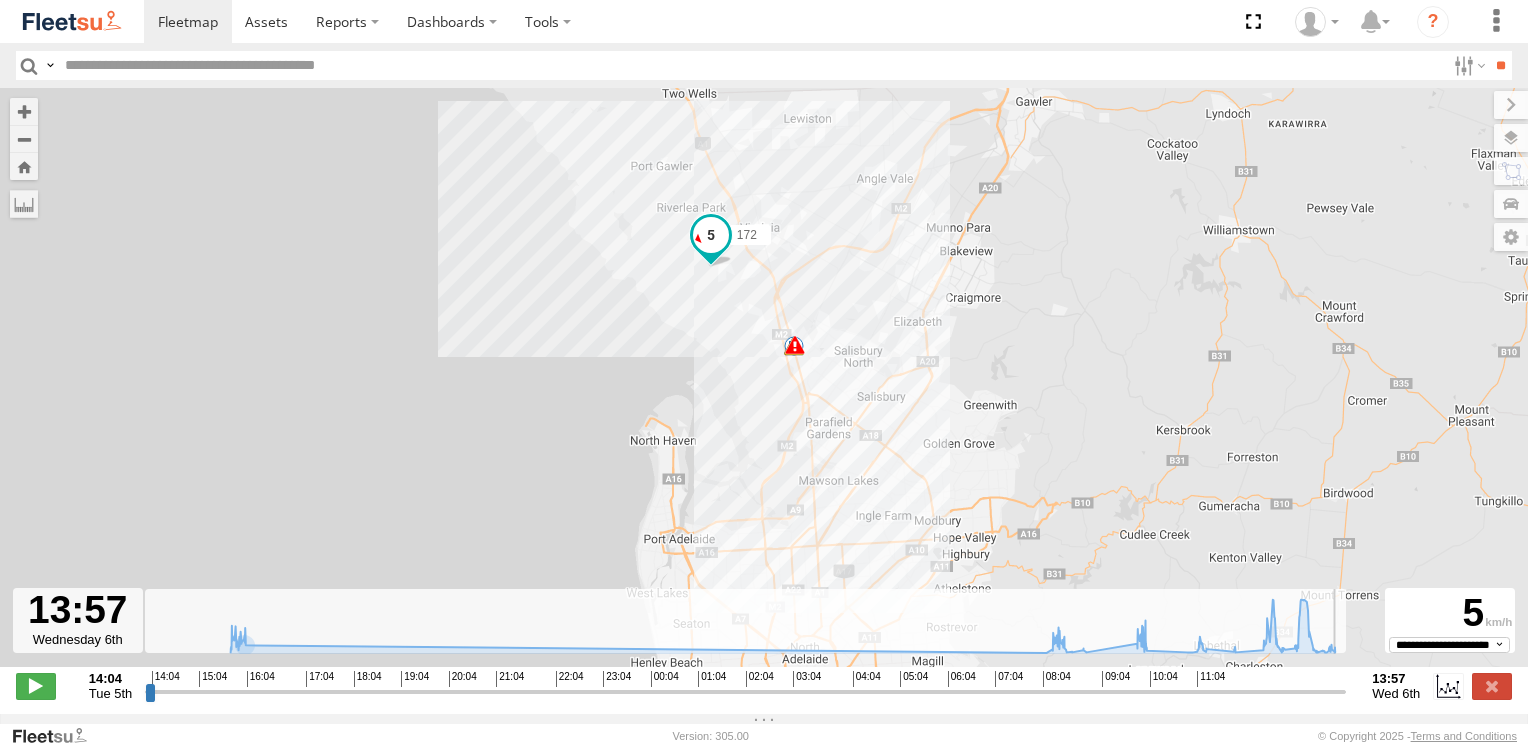 drag, startPoint x: 149, startPoint y: 702, endPoint x: 1354, endPoint y: 783, distance: 1207.7194 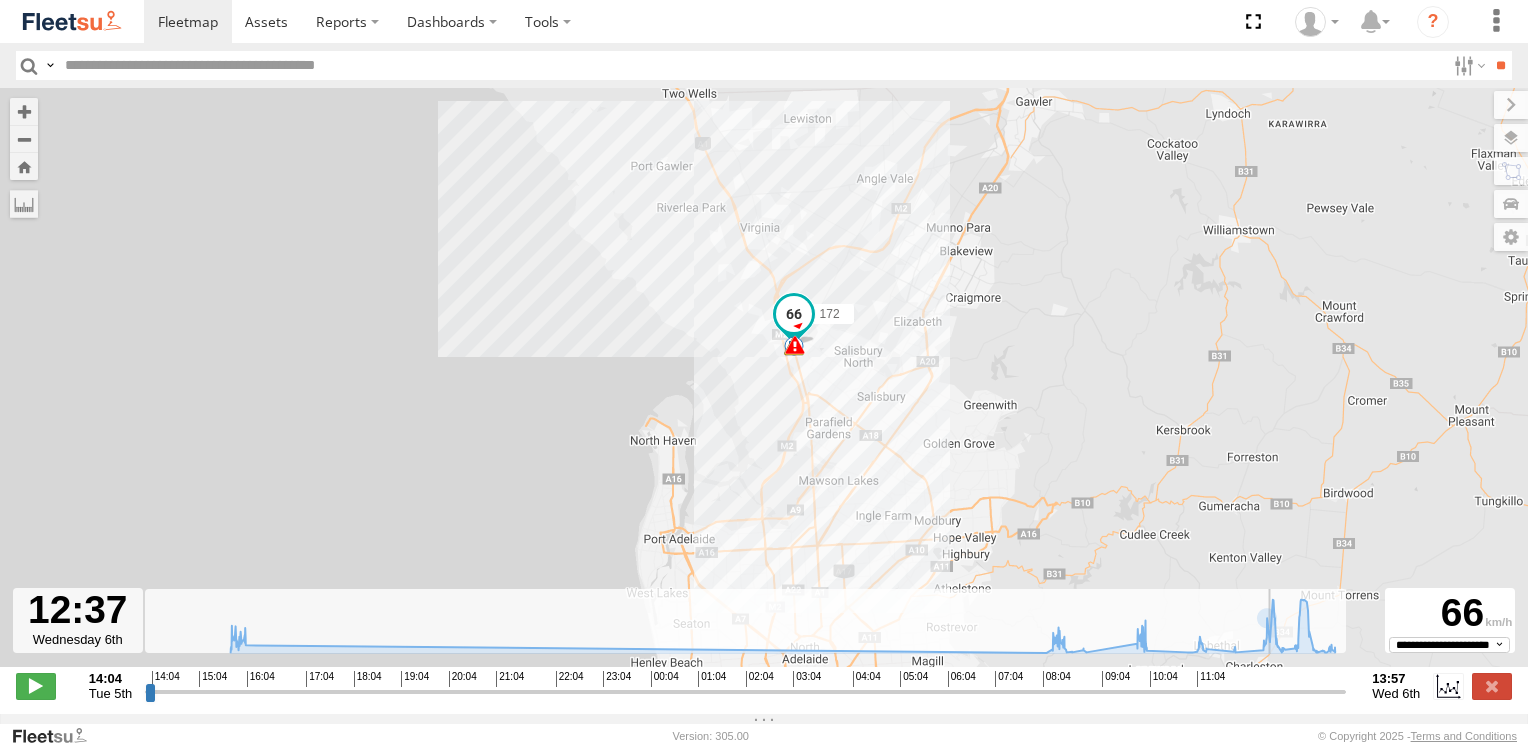 type on "**********" 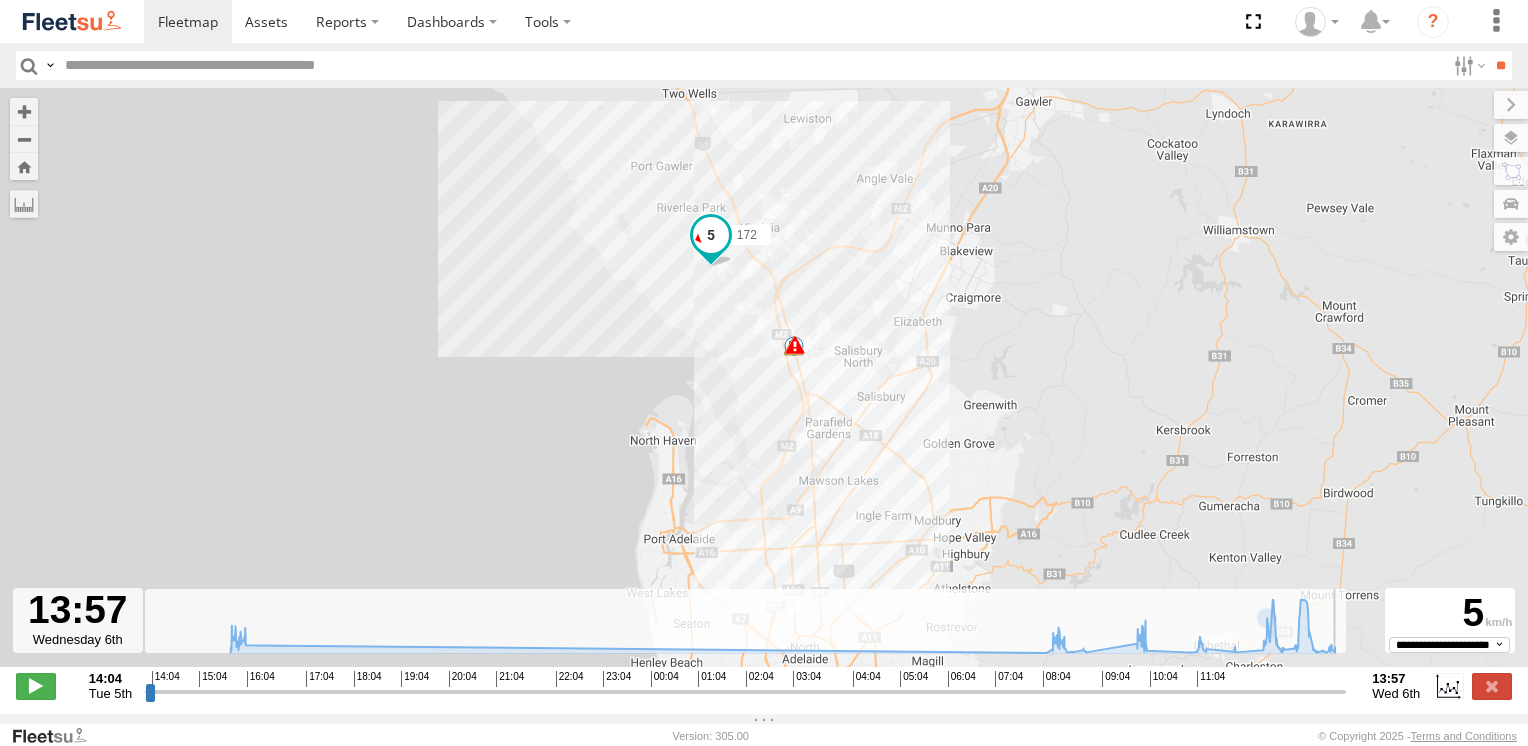 click at bounding box center (745, 691) 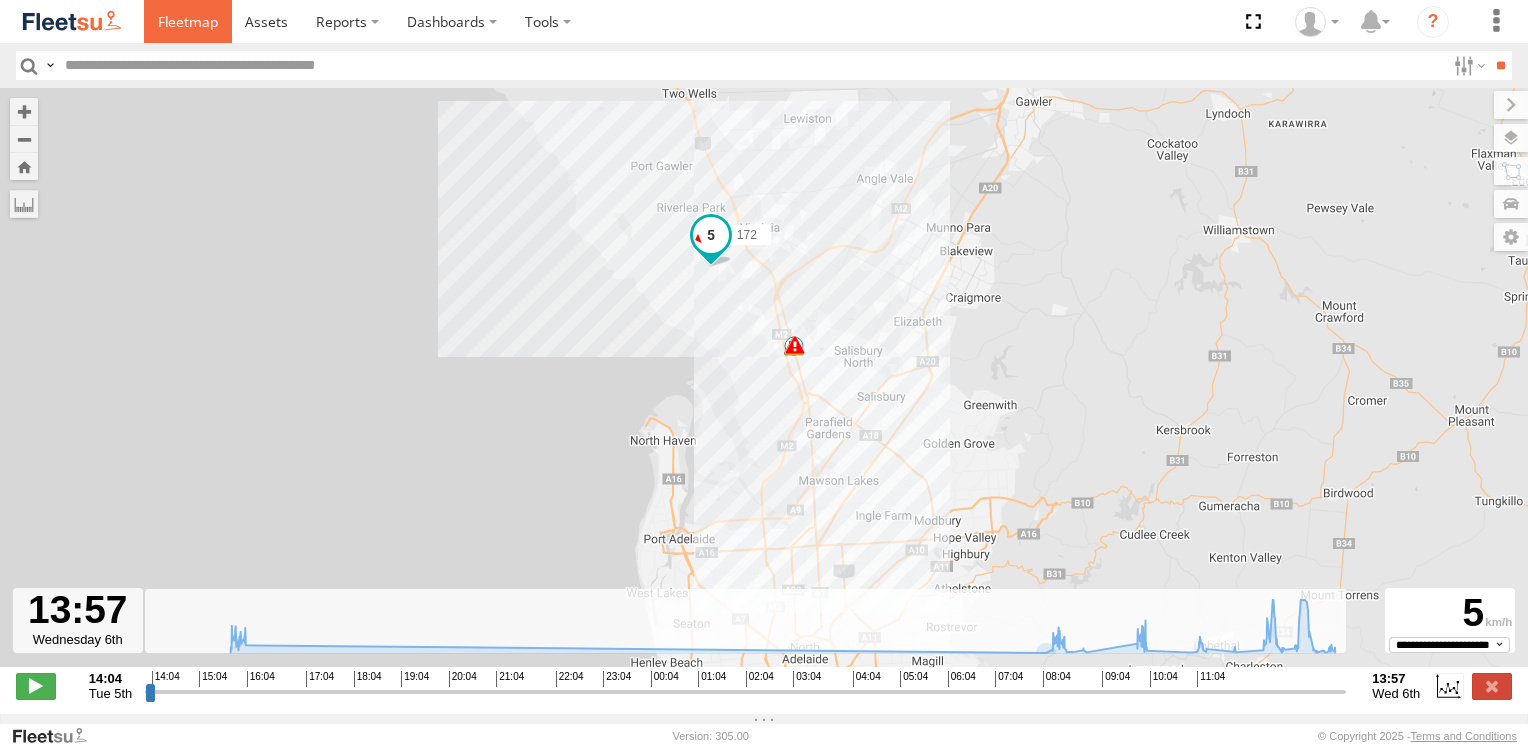 click at bounding box center [188, 21] 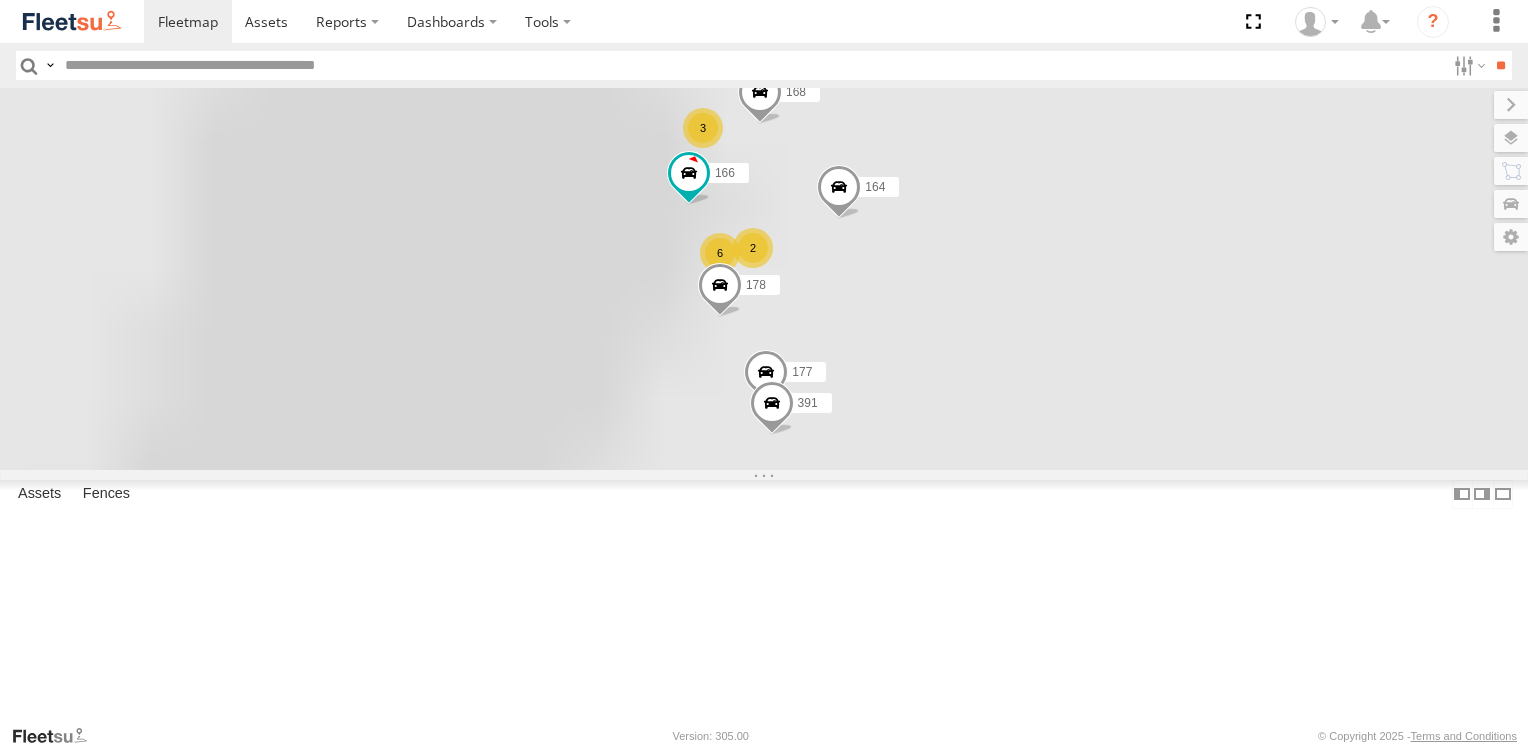 scroll, scrollTop: 0, scrollLeft: 0, axis: both 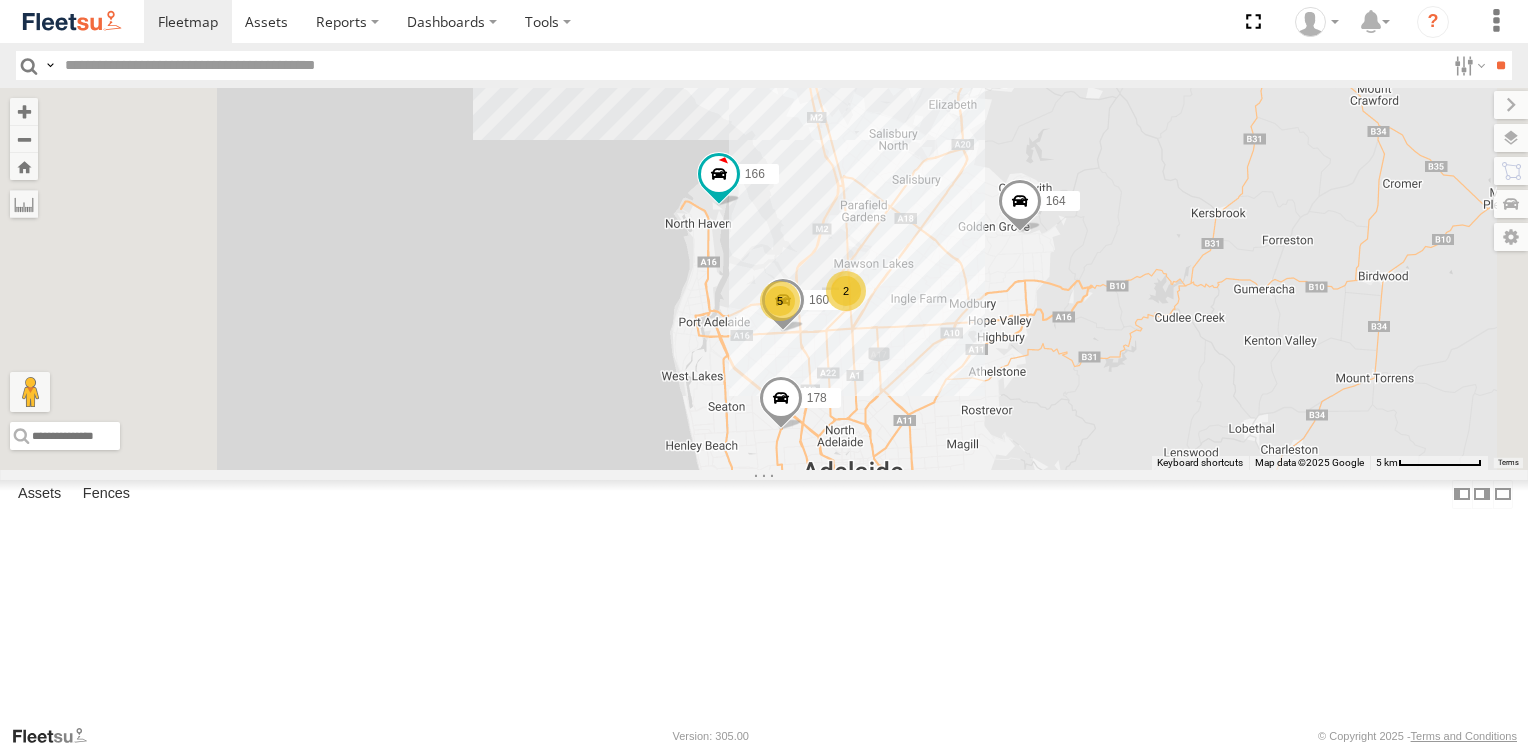 drag, startPoint x: 923, startPoint y: 330, endPoint x: 917, endPoint y: 449, distance: 119.15116 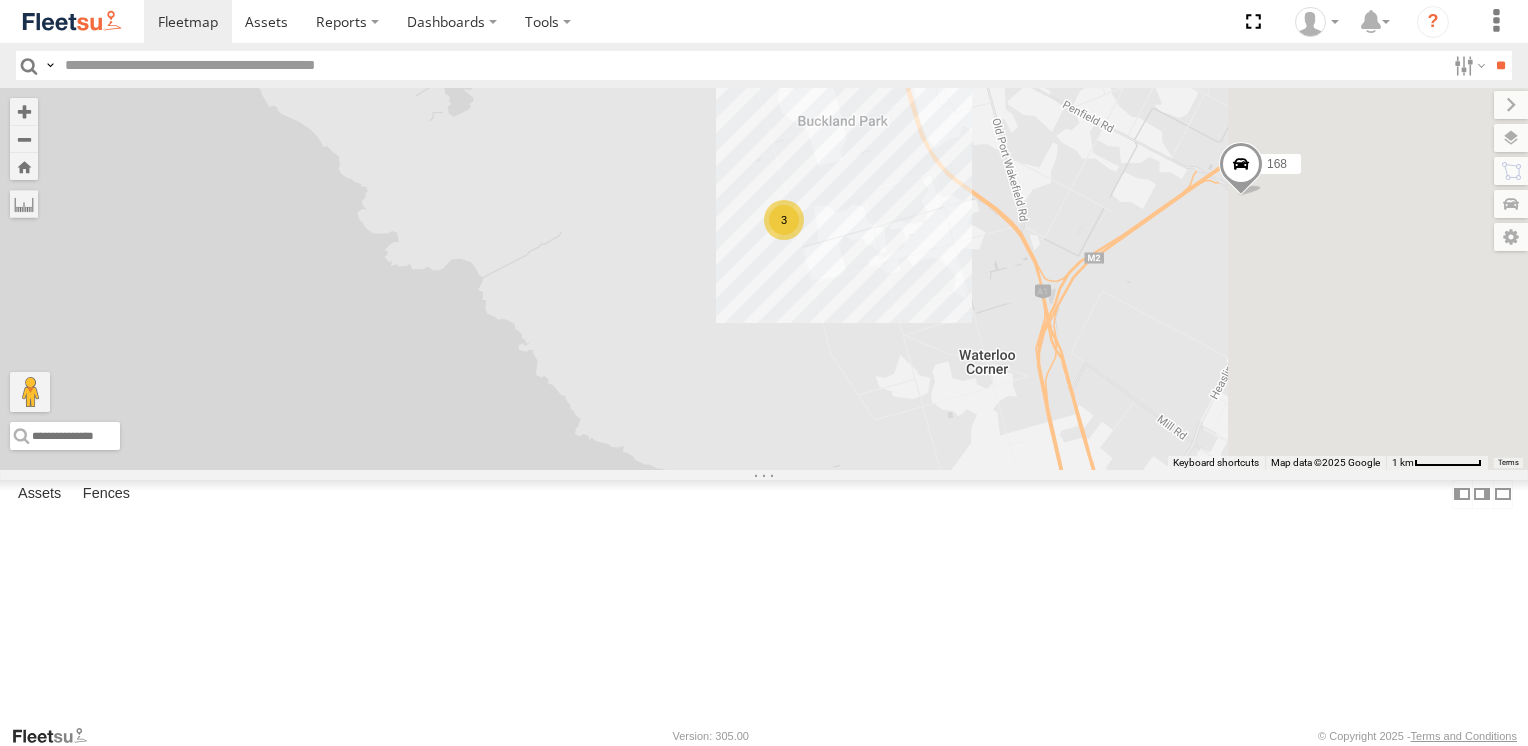 drag, startPoint x: 1134, startPoint y: 293, endPoint x: 936, endPoint y: 462, distance: 260.3171 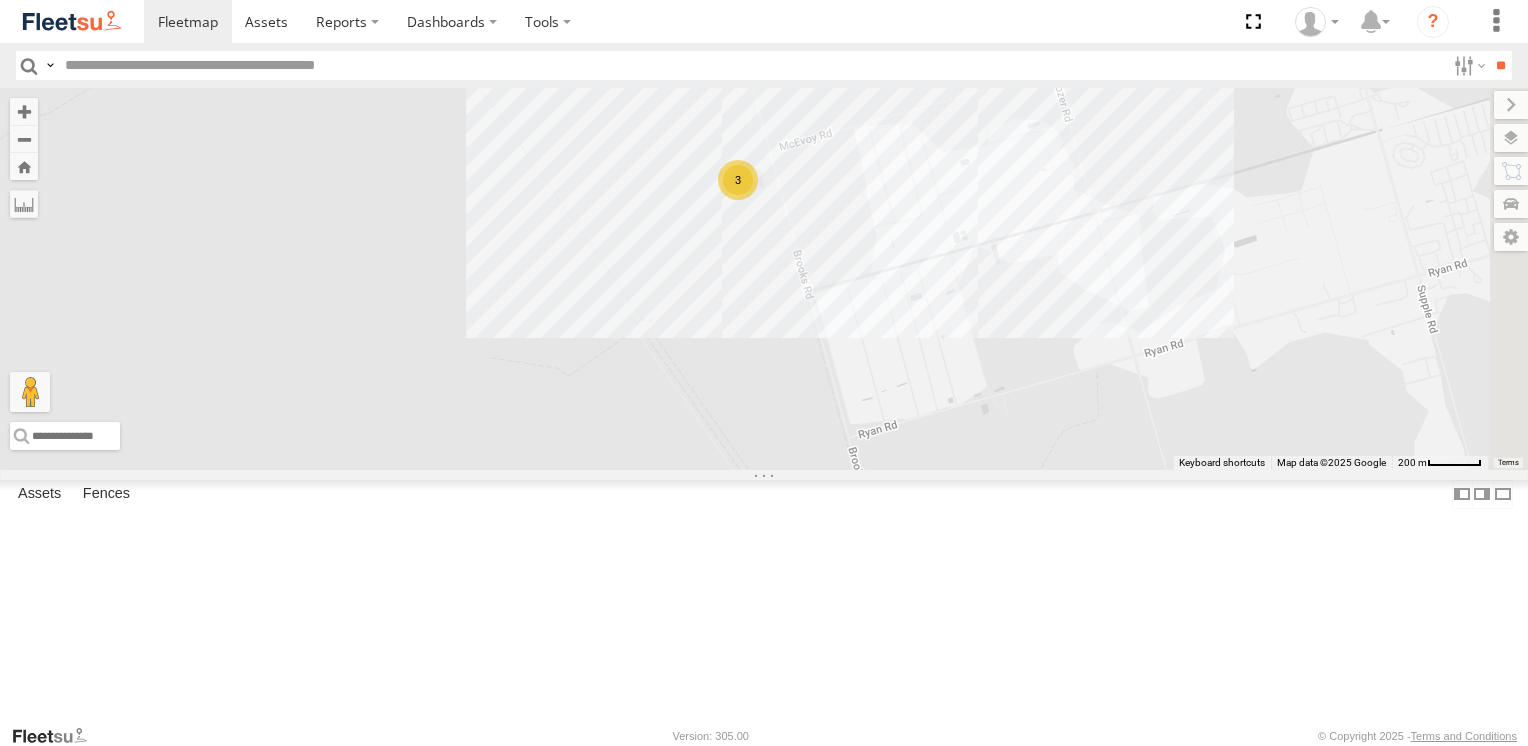 drag, startPoint x: 1012, startPoint y: 394, endPoint x: 922, endPoint y: 602, distance: 226.63628 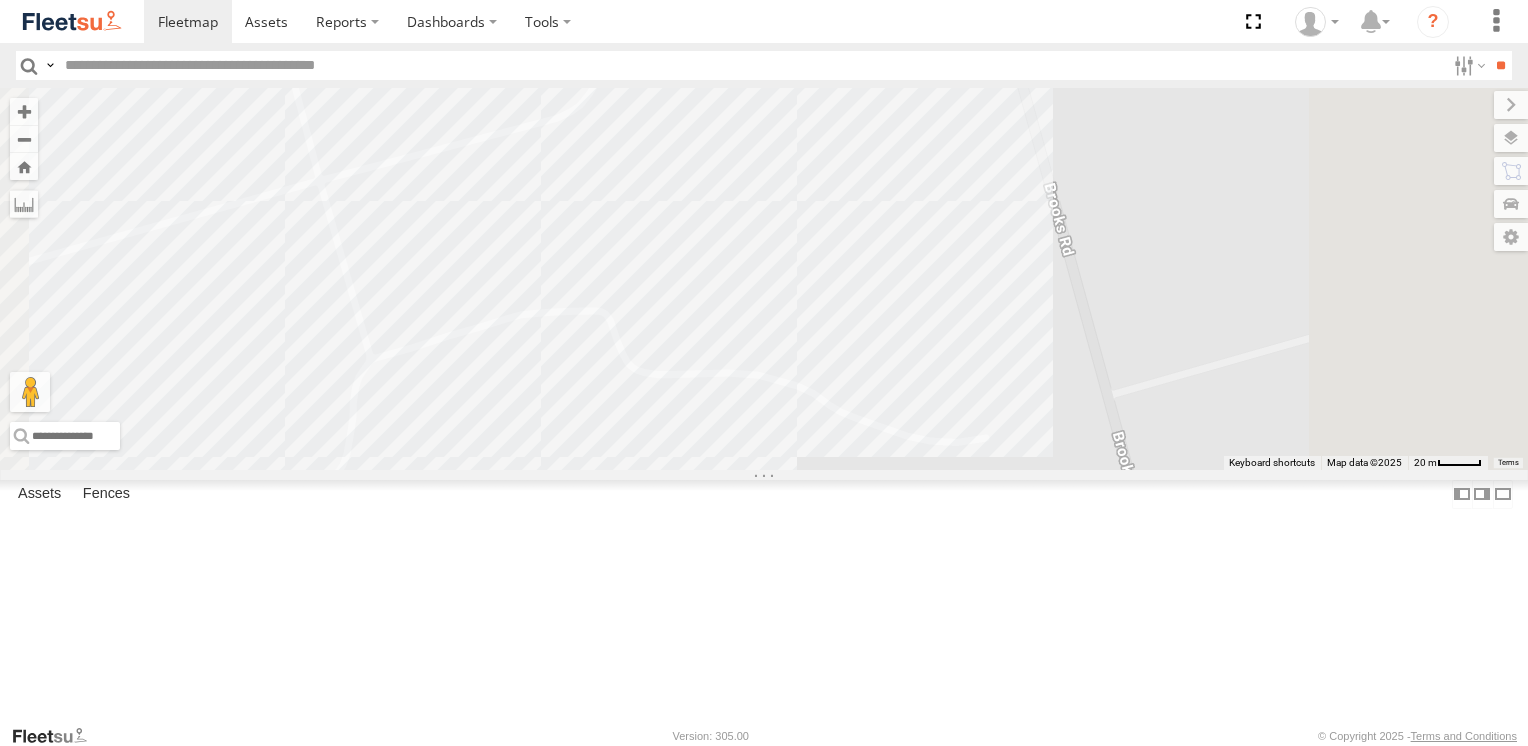 drag, startPoint x: 996, startPoint y: 687, endPoint x: 984, endPoint y: 729, distance: 43.68066 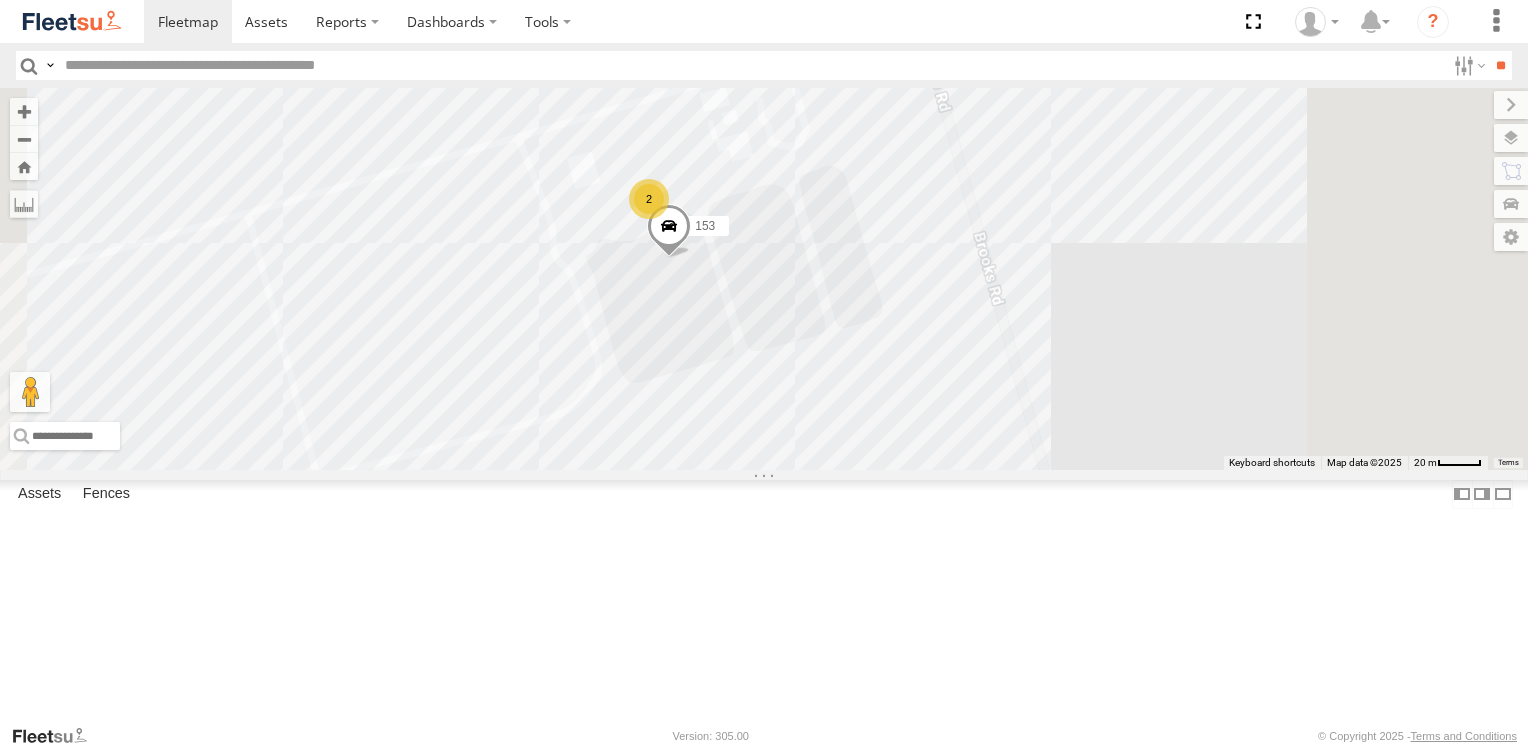 drag, startPoint x: 945, startPoint y: 353, endPoint x: 962, endPoint y: 596, distance: 243.59392 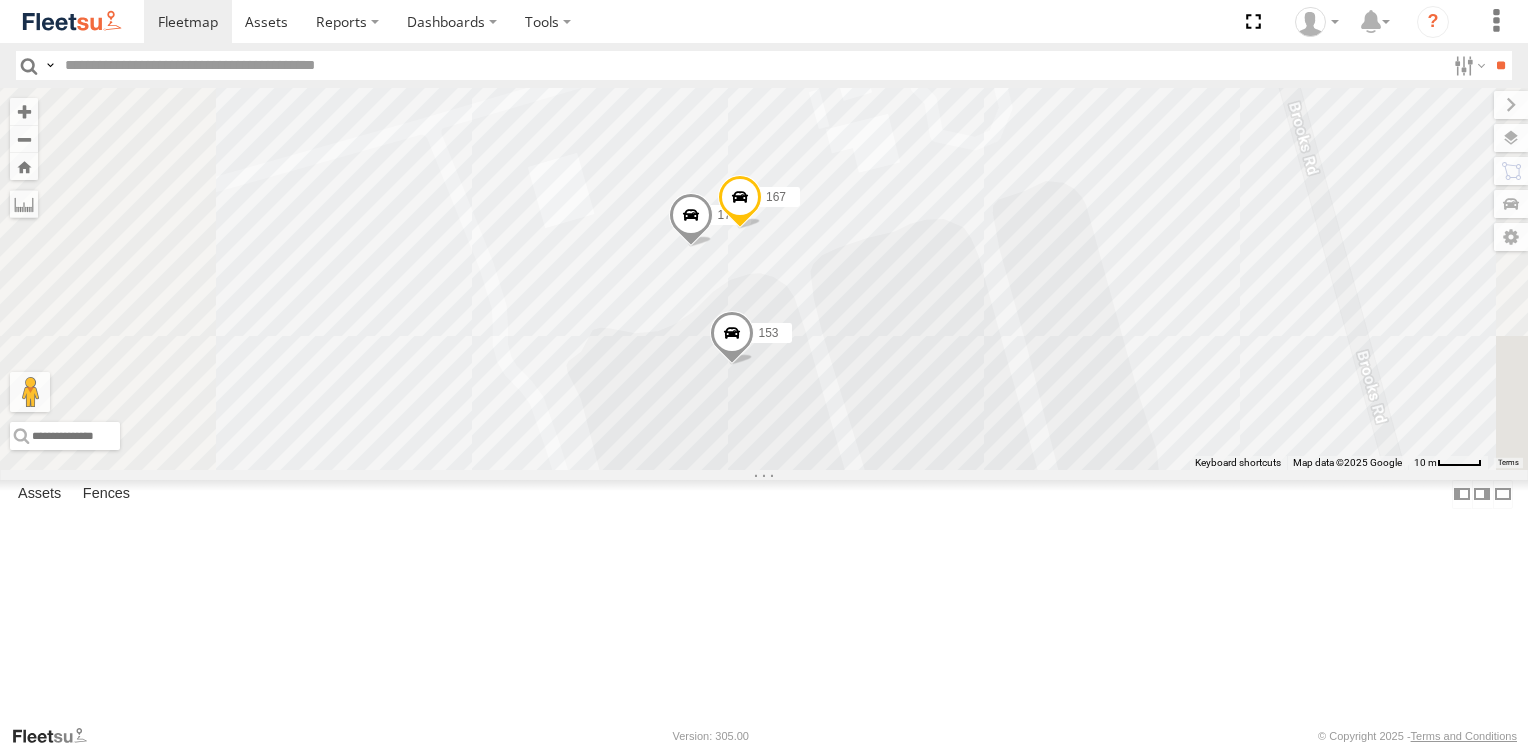 drag, startPoint x: 876, startPoint y: 344, endPoint x: 886, endPoint y: 506, distance: 162.30835 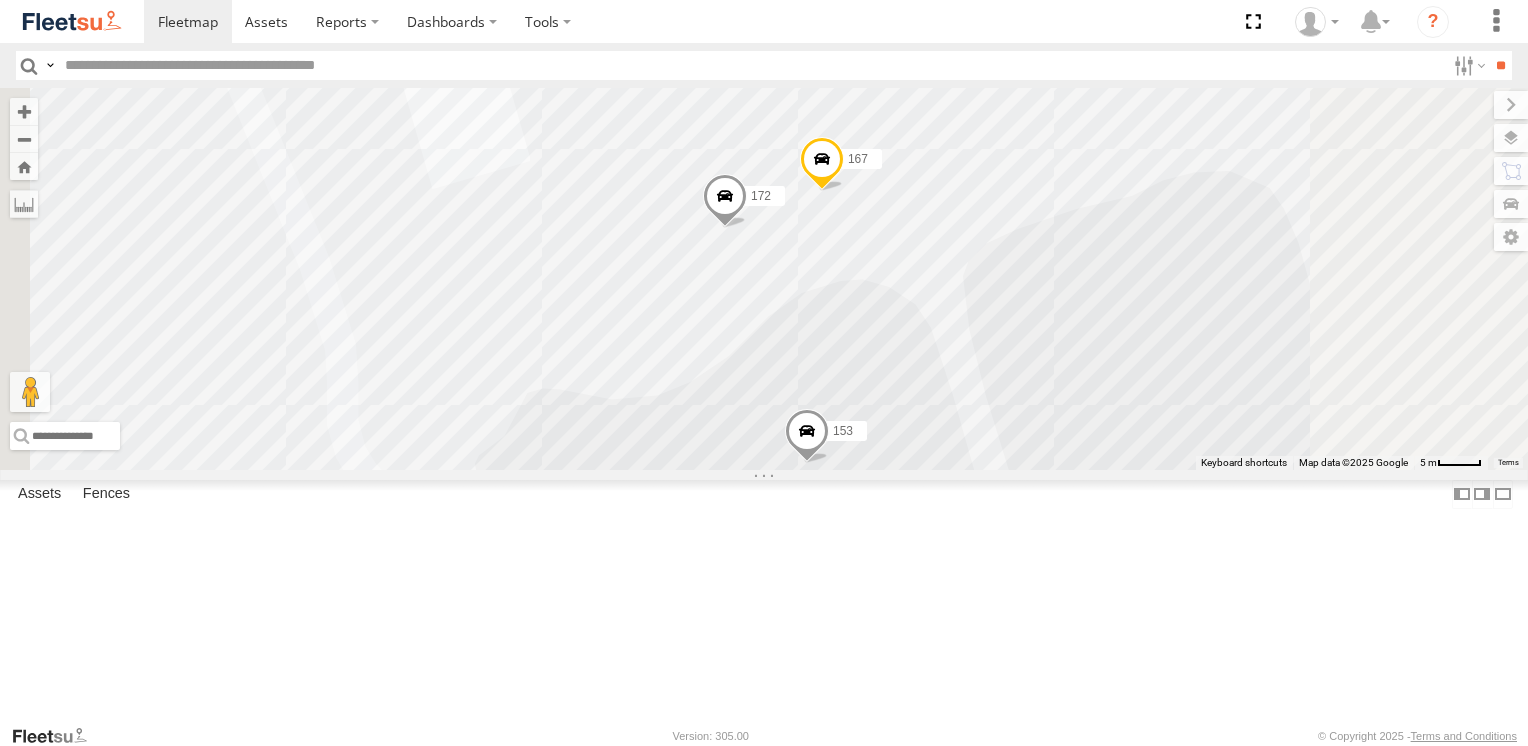 click at bounding box center [725, 201] 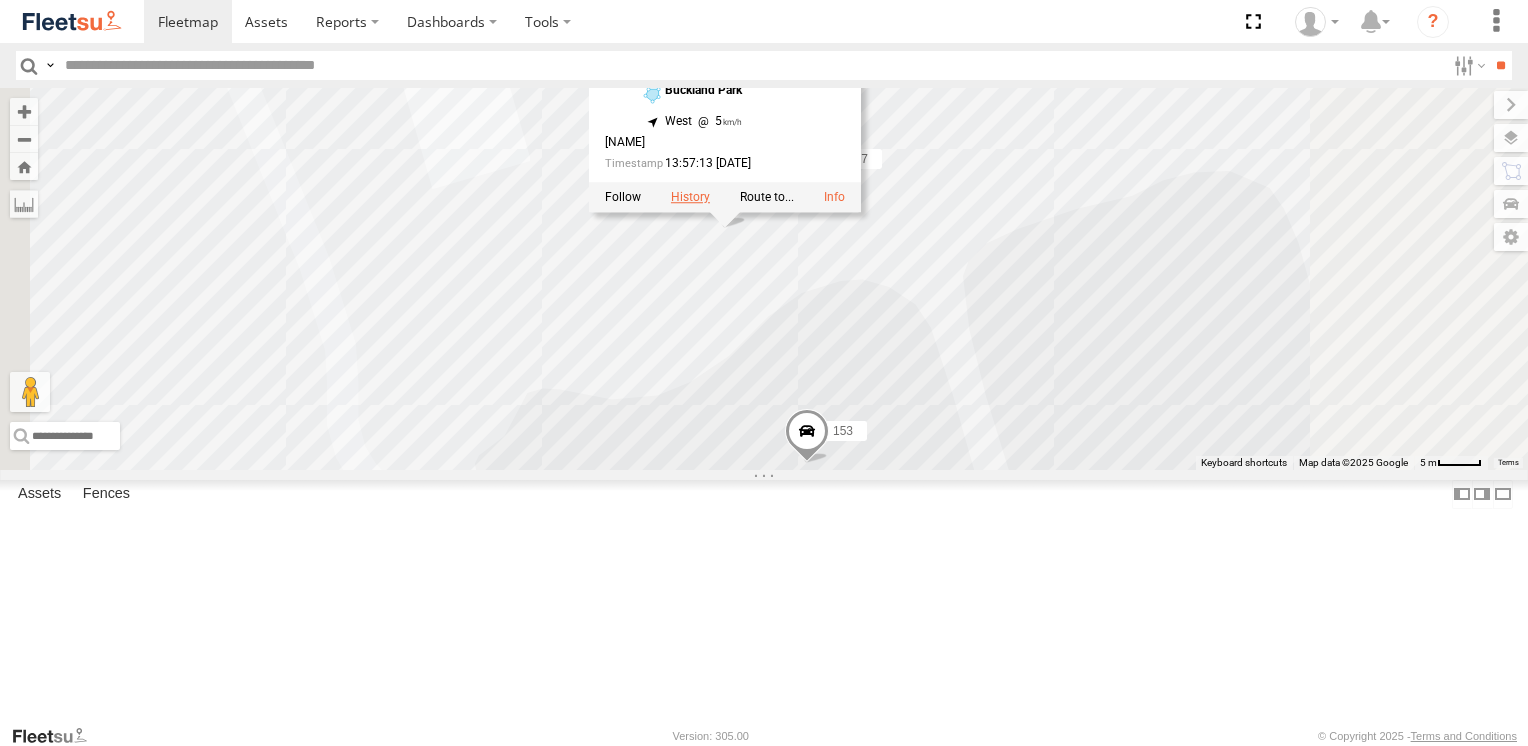 click at bounding box center [690, 198] 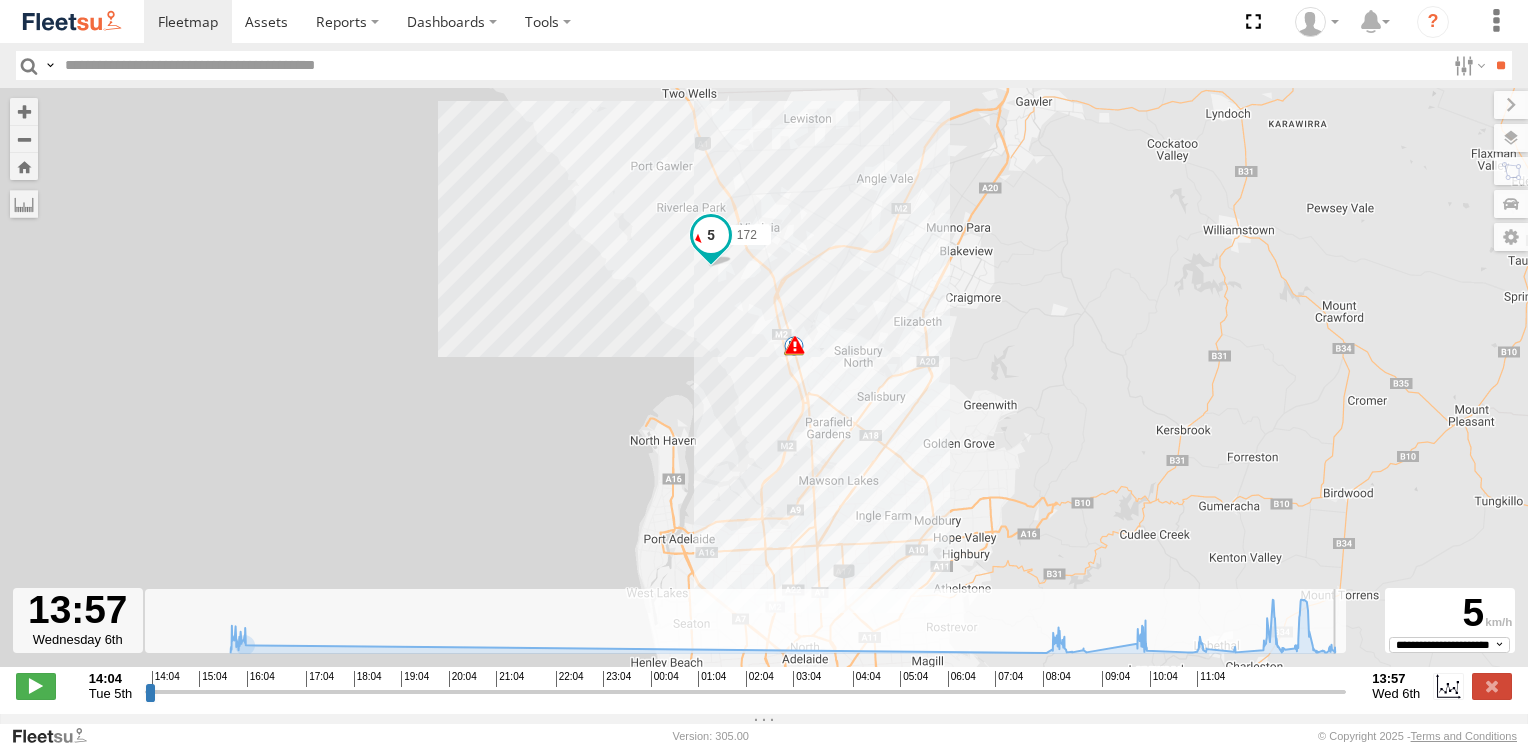 drag, startPoint x: 145, startPoint y: 702, endPoint x: 1348, endPoint y: 736, distance: 1203.4803 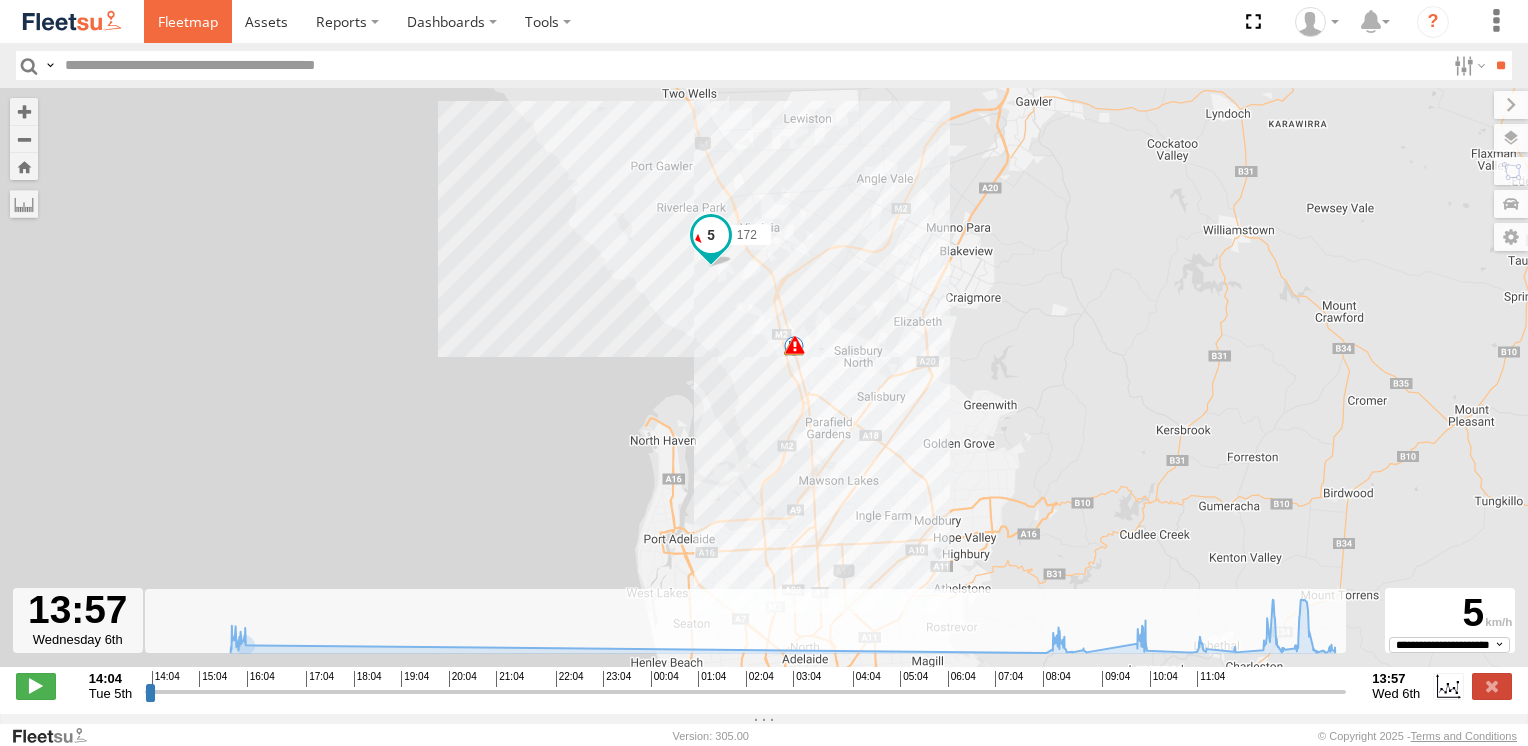 click at bounding box center [188, 21] 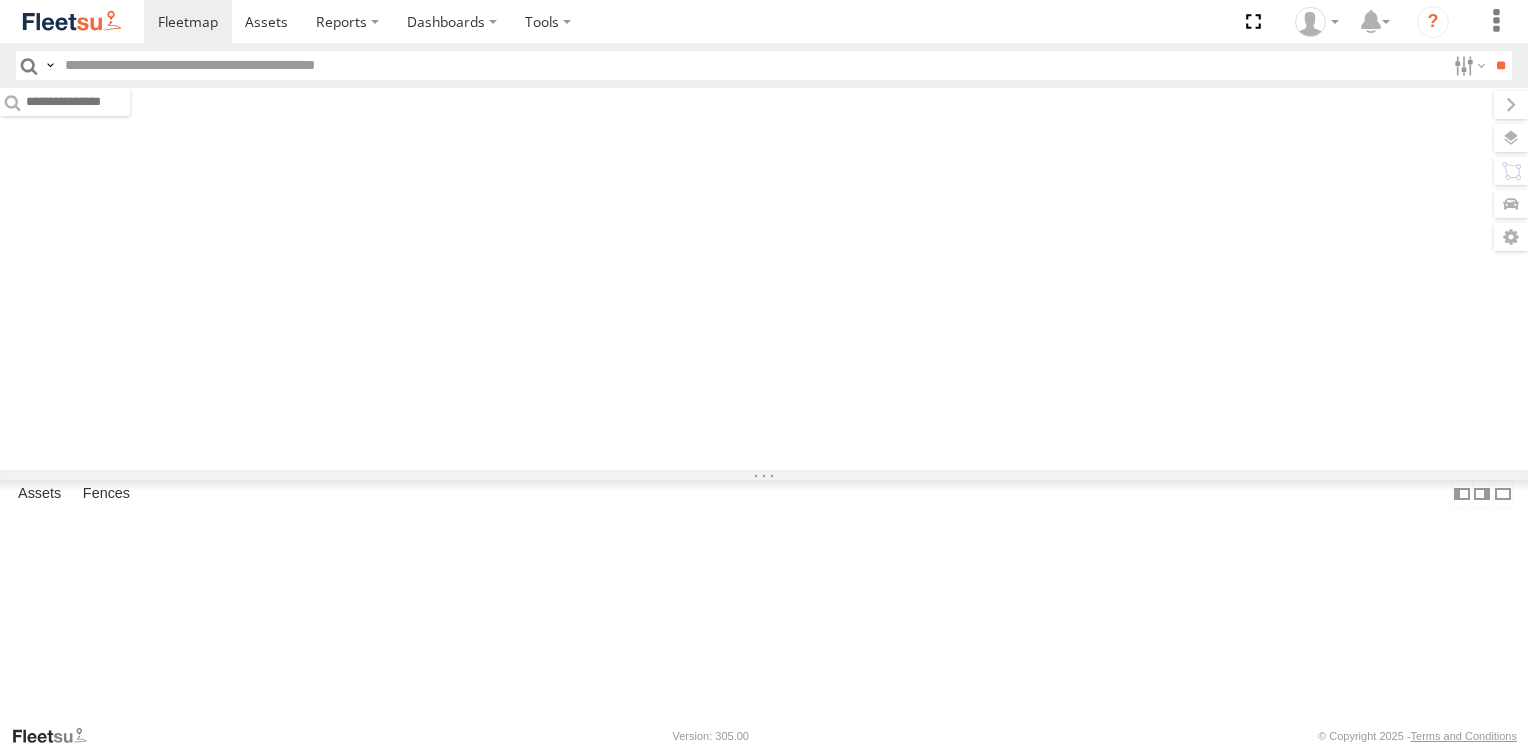 click at bounding box center [0, 0] 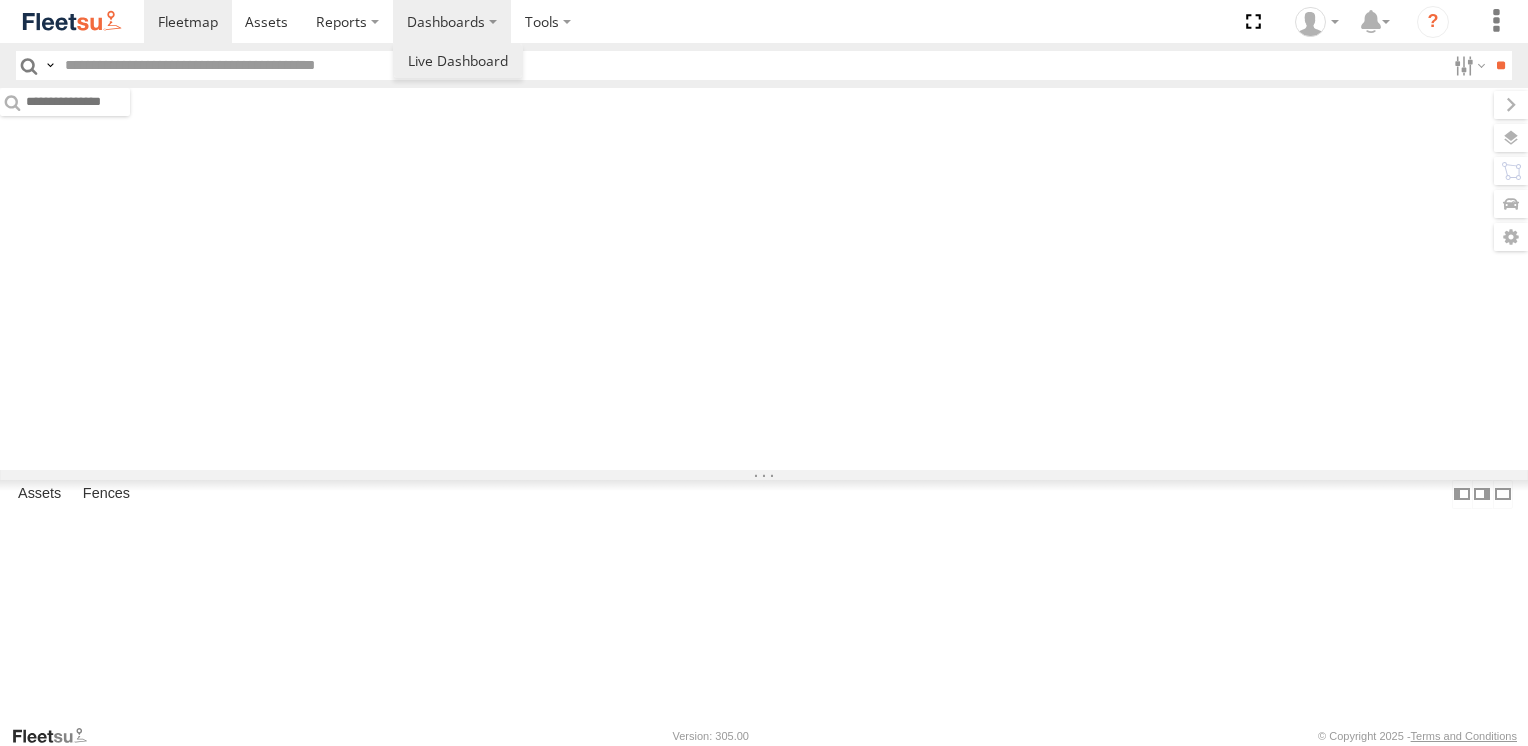 scroll, scrollTop: 0, scrollLeft: 0, axis: both 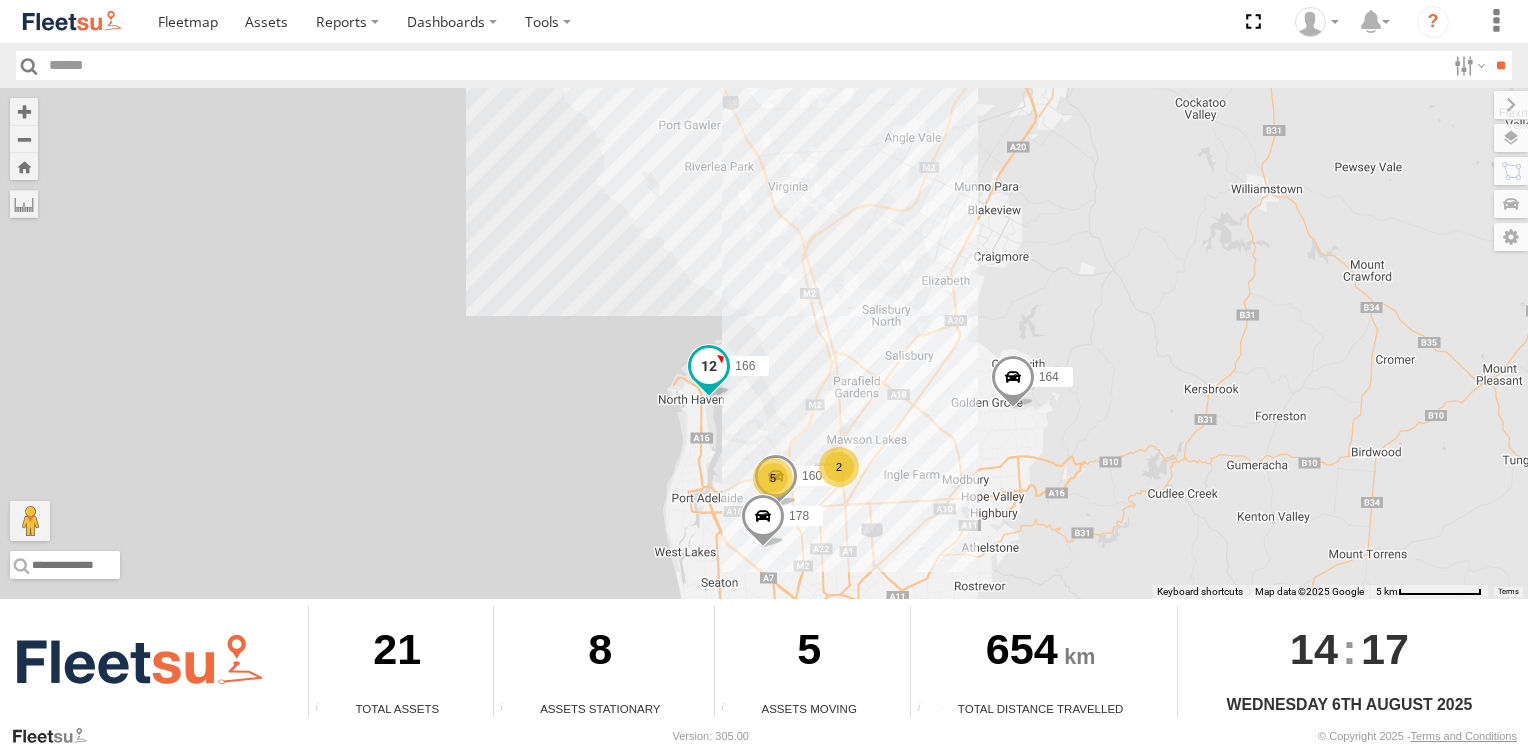 drag, startPoint x: 695, startPoint y: 403, endPoint x: 720, endPoint y: 484, distance: 84.77028 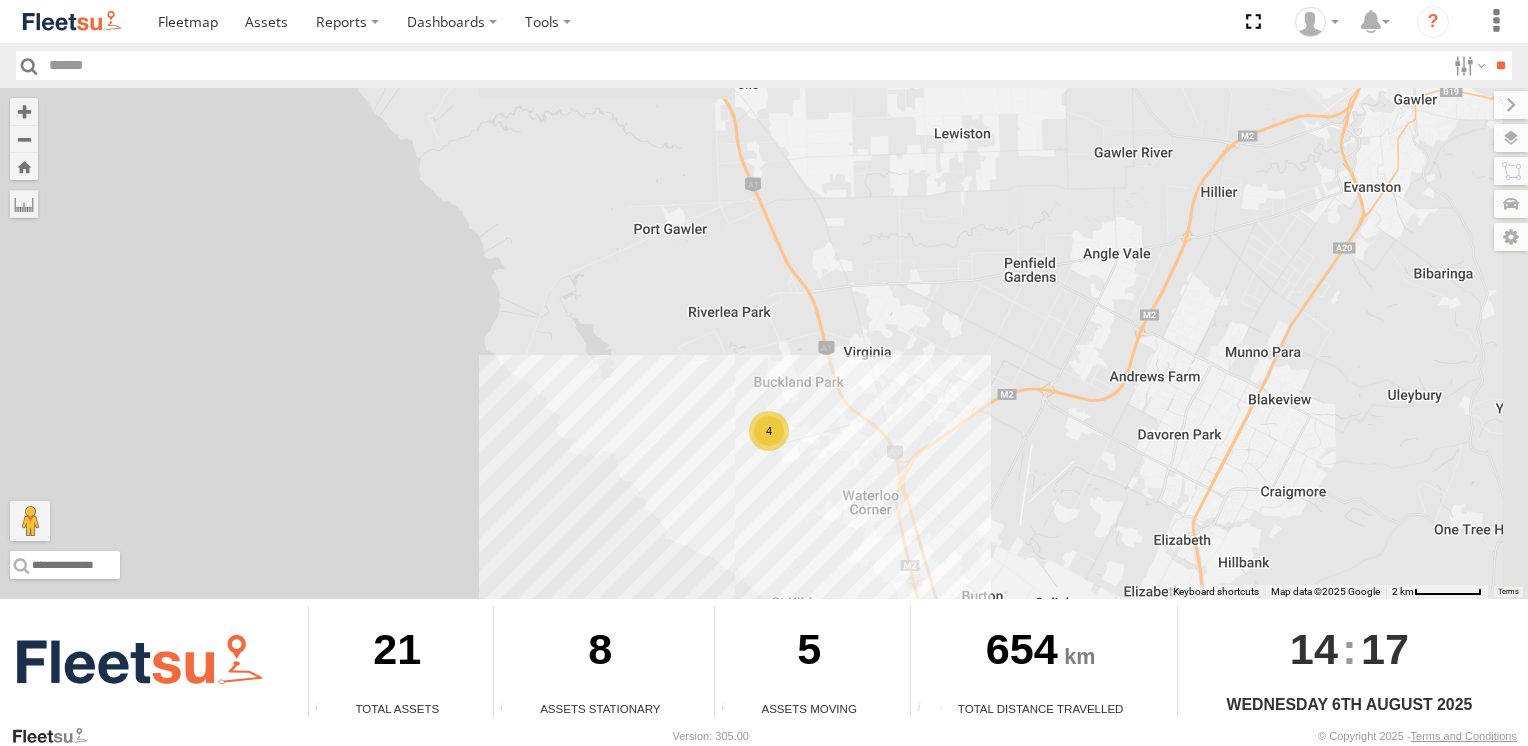 drag, startPoint x: 893, startPoint y: 373, endPoint x: 753, endPoint y: 436, distance: 153.52199 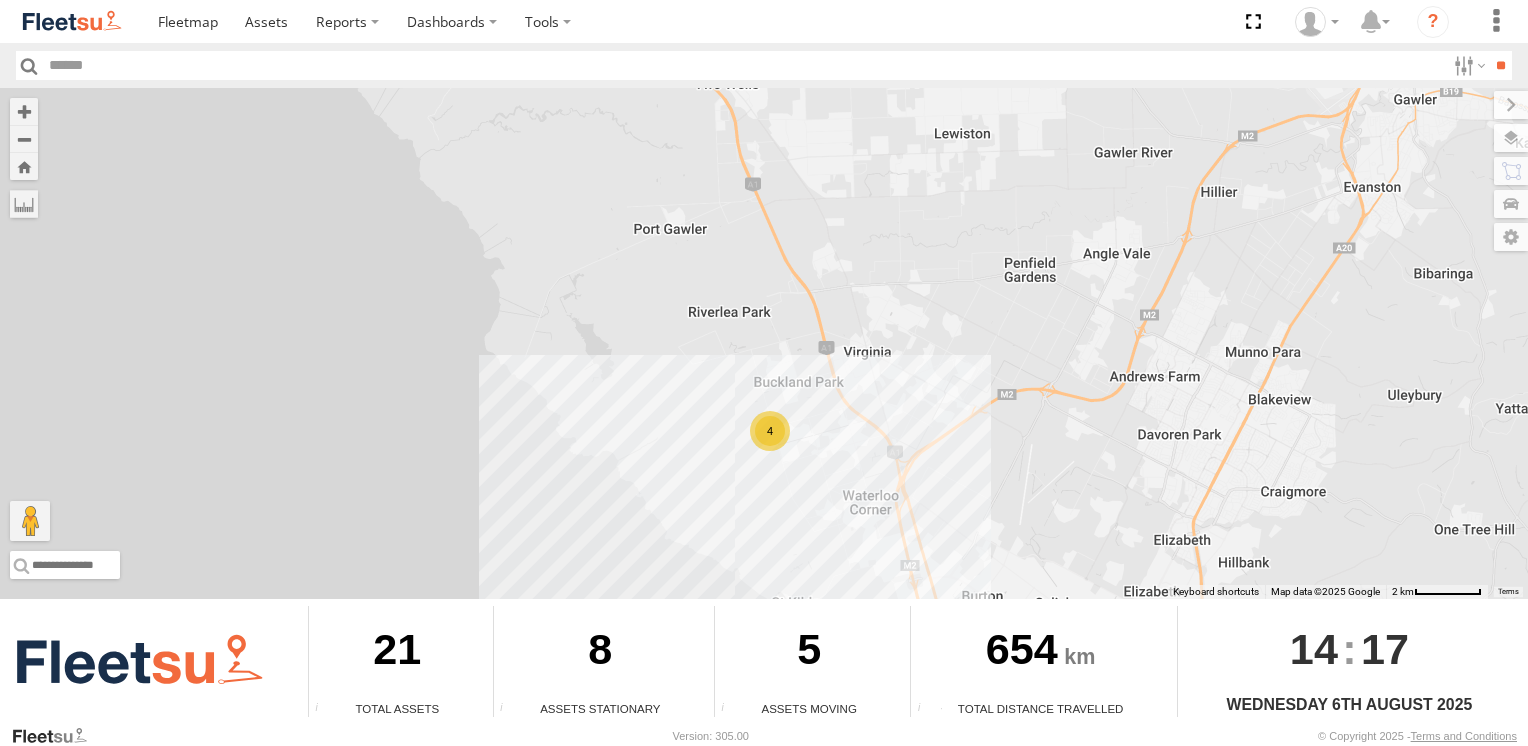 click on "178 164 166 177 160 4" at bounding box center [764, 343] 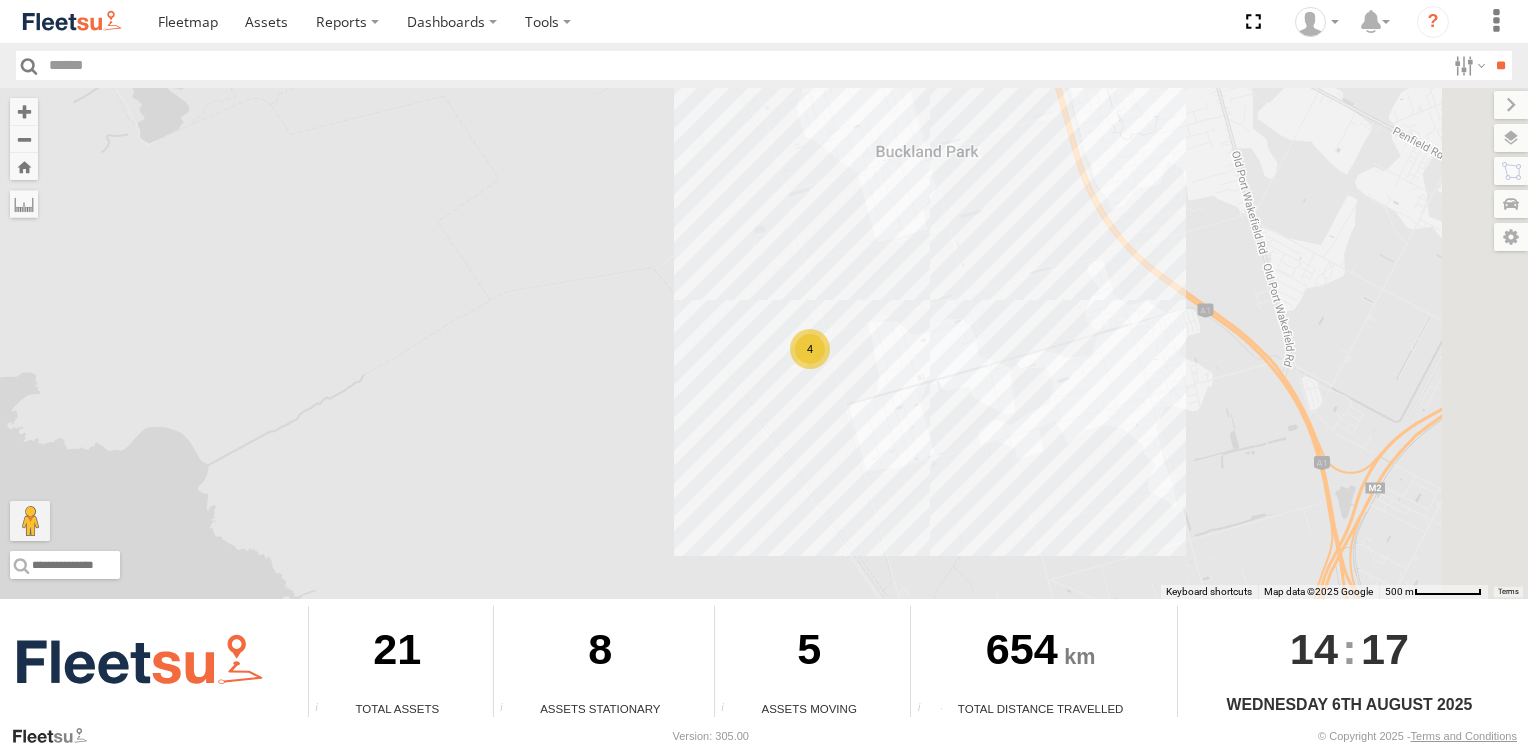 drag, startPoint x: 770, startPoint y: 405, endPoint x: 503, endPoint y: 406, distance: 267.00186 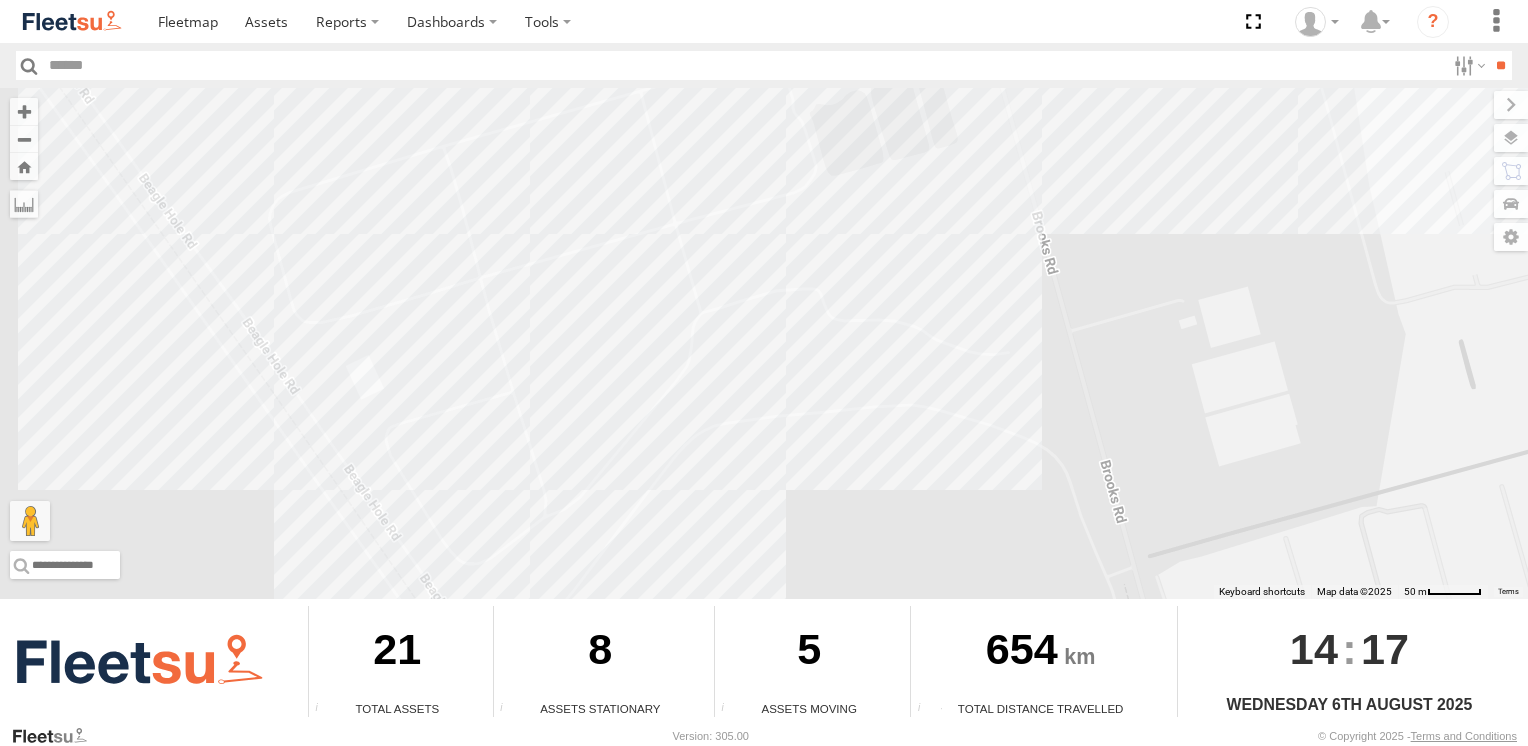 drag, startPoint x: 486, startPoint y: 298, endPoint x: 153, endPoint y: 458, distance: 369.44418 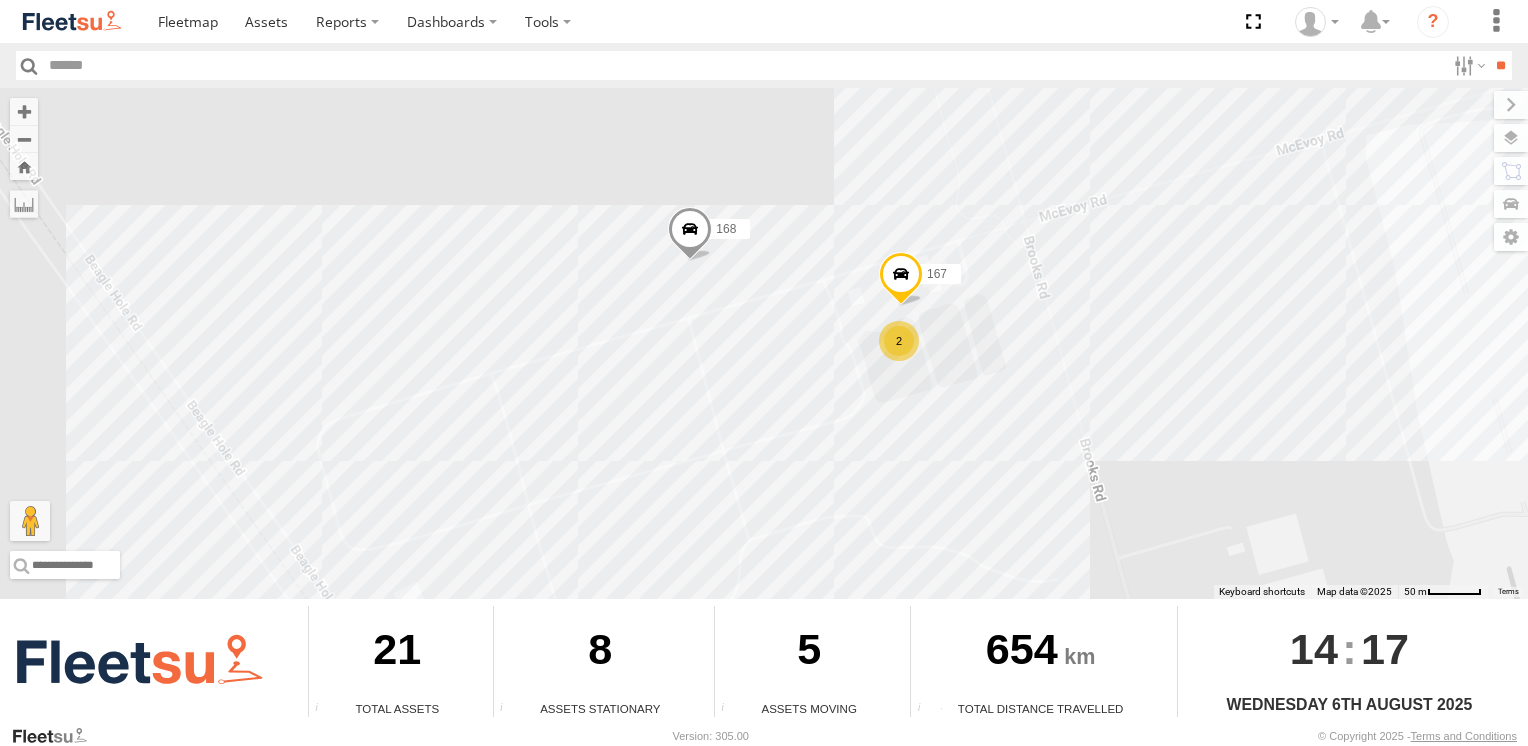 drag, startPoint x: 879, startPoint y: 404, endPoint x: 941, endPoint y: 586, distance: 192.27065 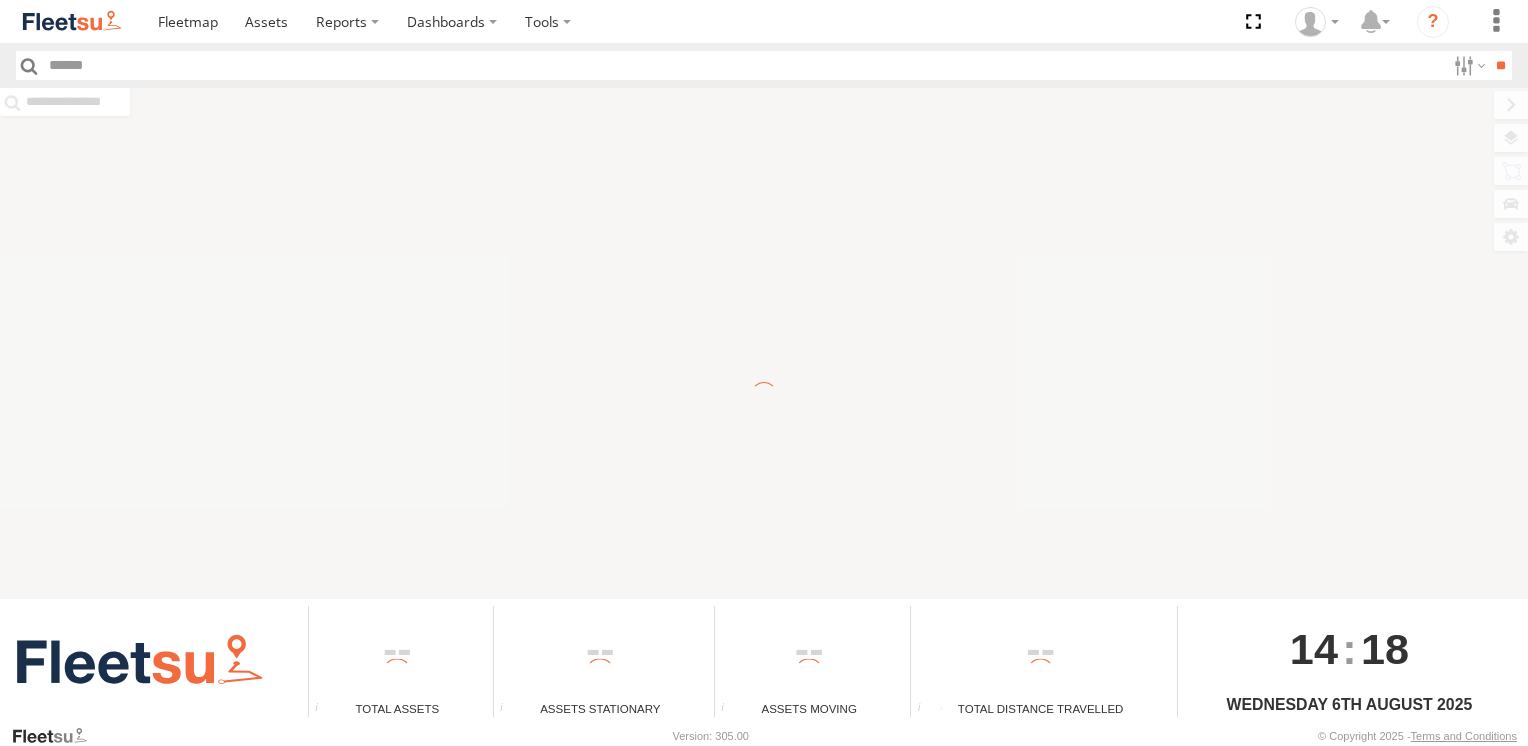 scroll, scrollTop: 0, scrollLeft: 0, axis: both 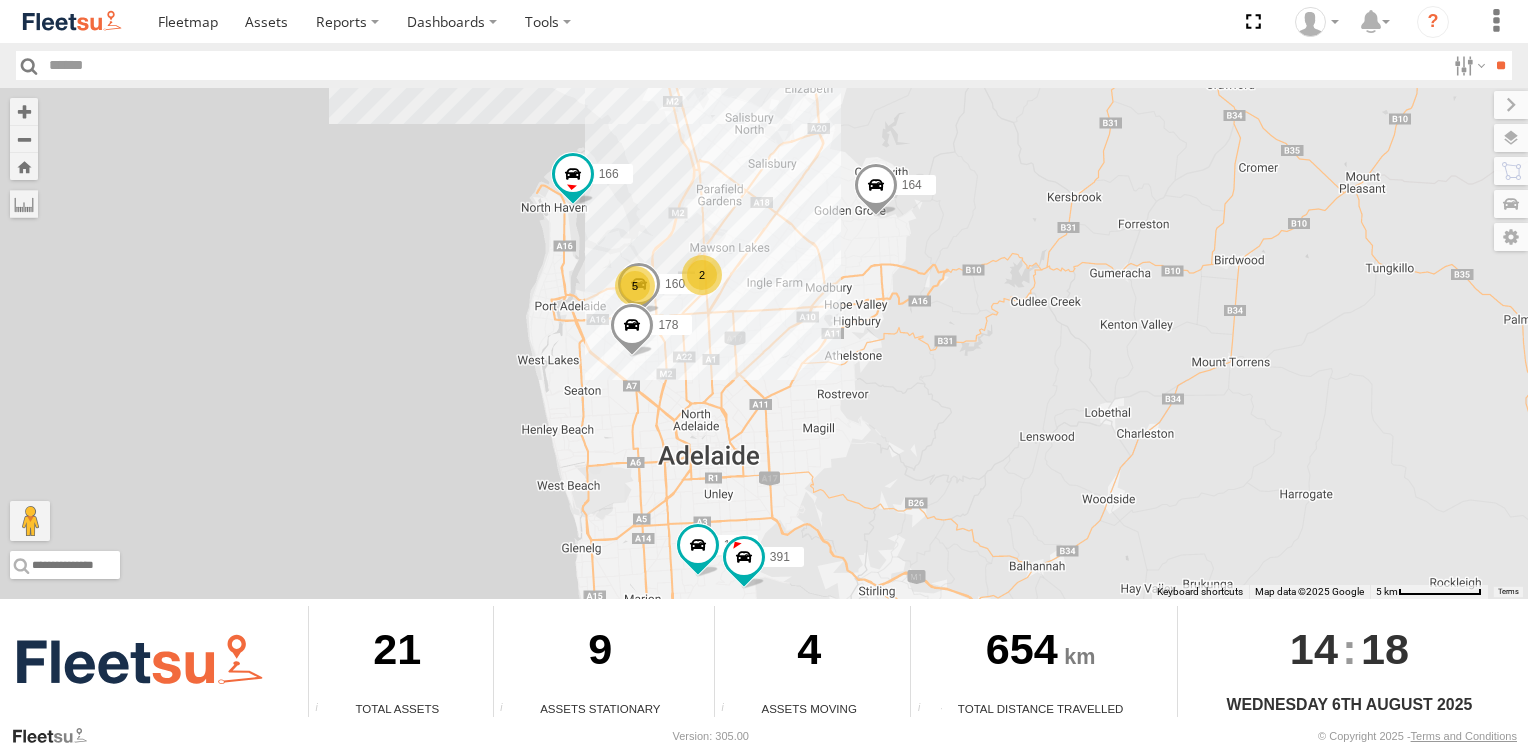 drag, startPoint x: 685, startPoint y: 355, endPoint x: 290, endPoint y: 338, distance: 395.36566 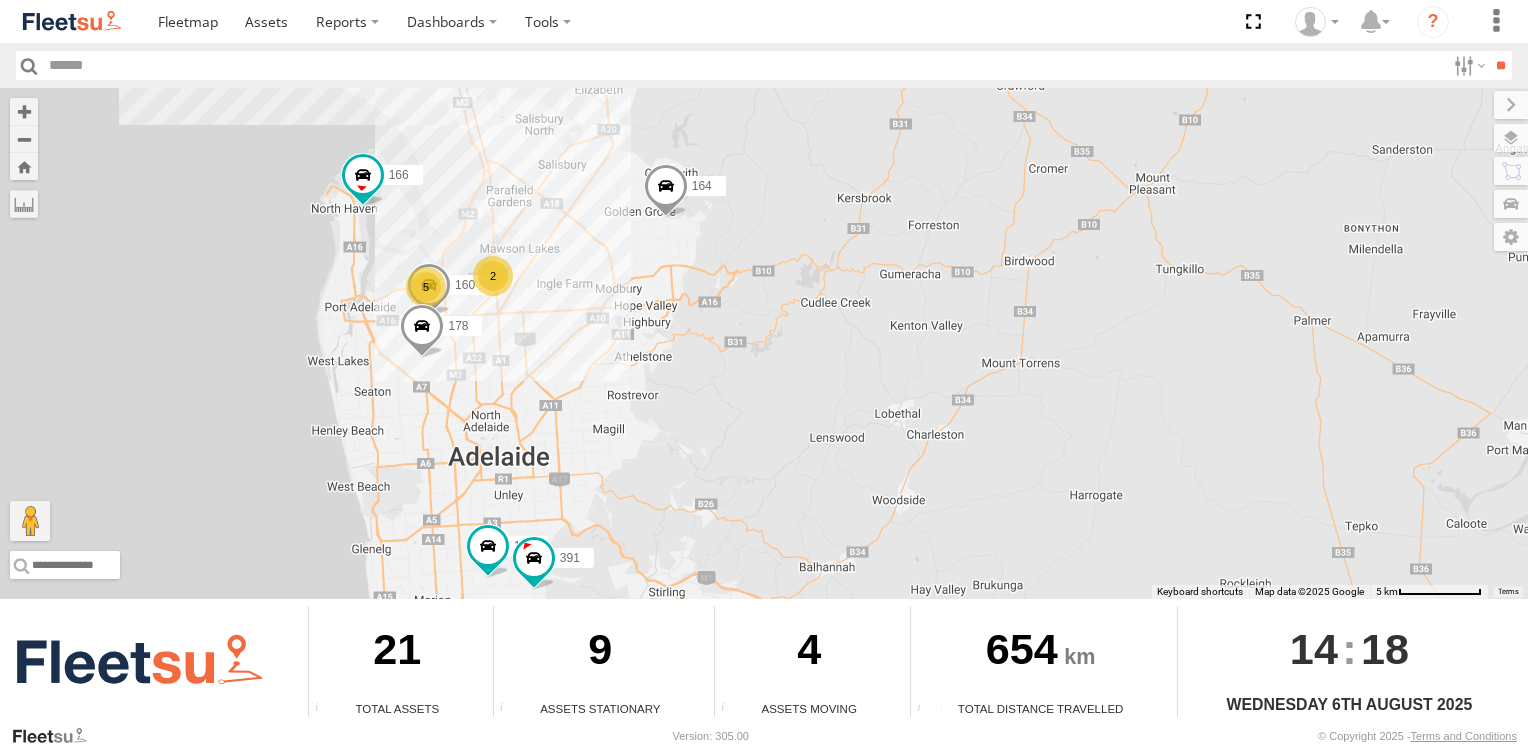 drag, startPoint x: 372, startPoint y: 396, endPoint x: 521, endPoint y: 435, distance: 154.01949 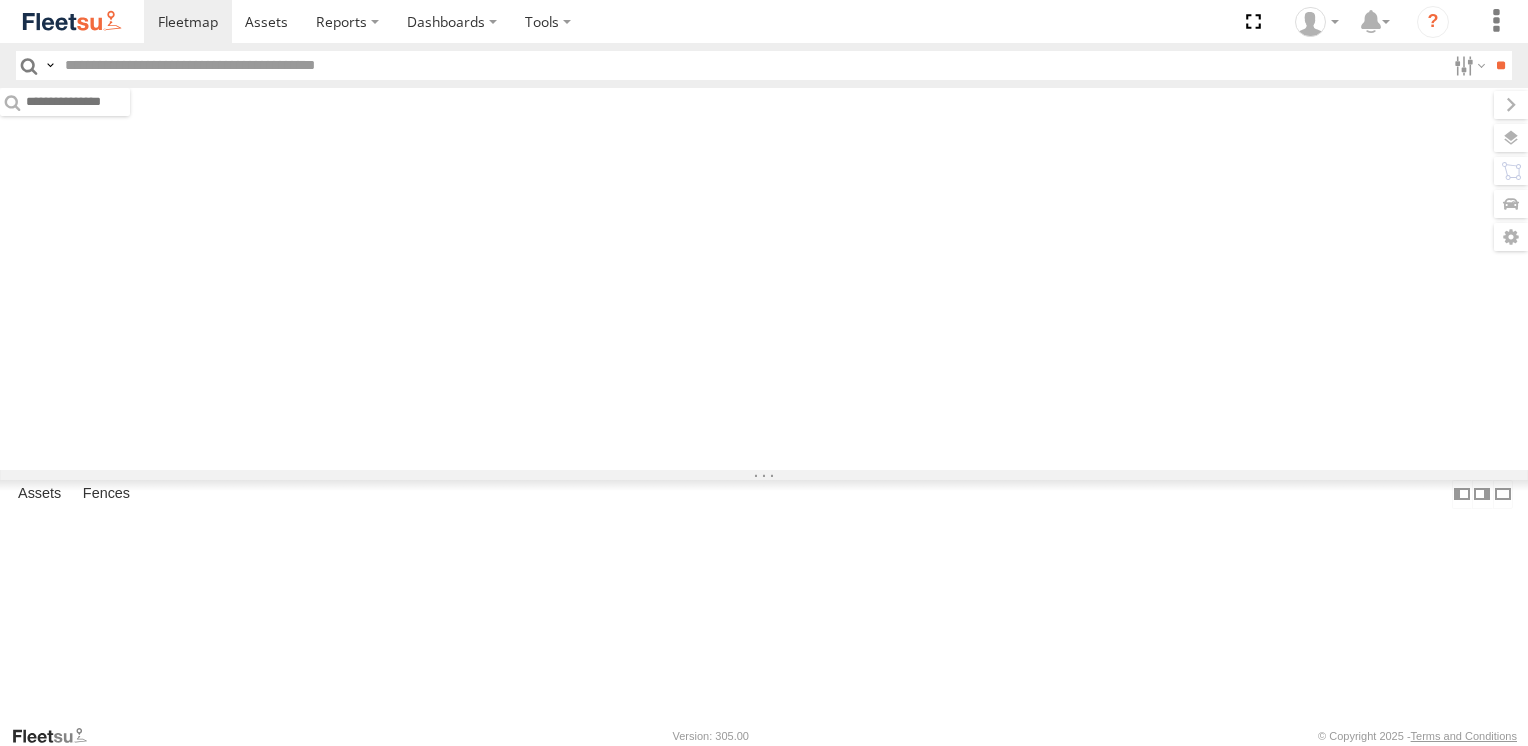 scroll, scrollTop: 0, scrollLeft: 0, axis: both 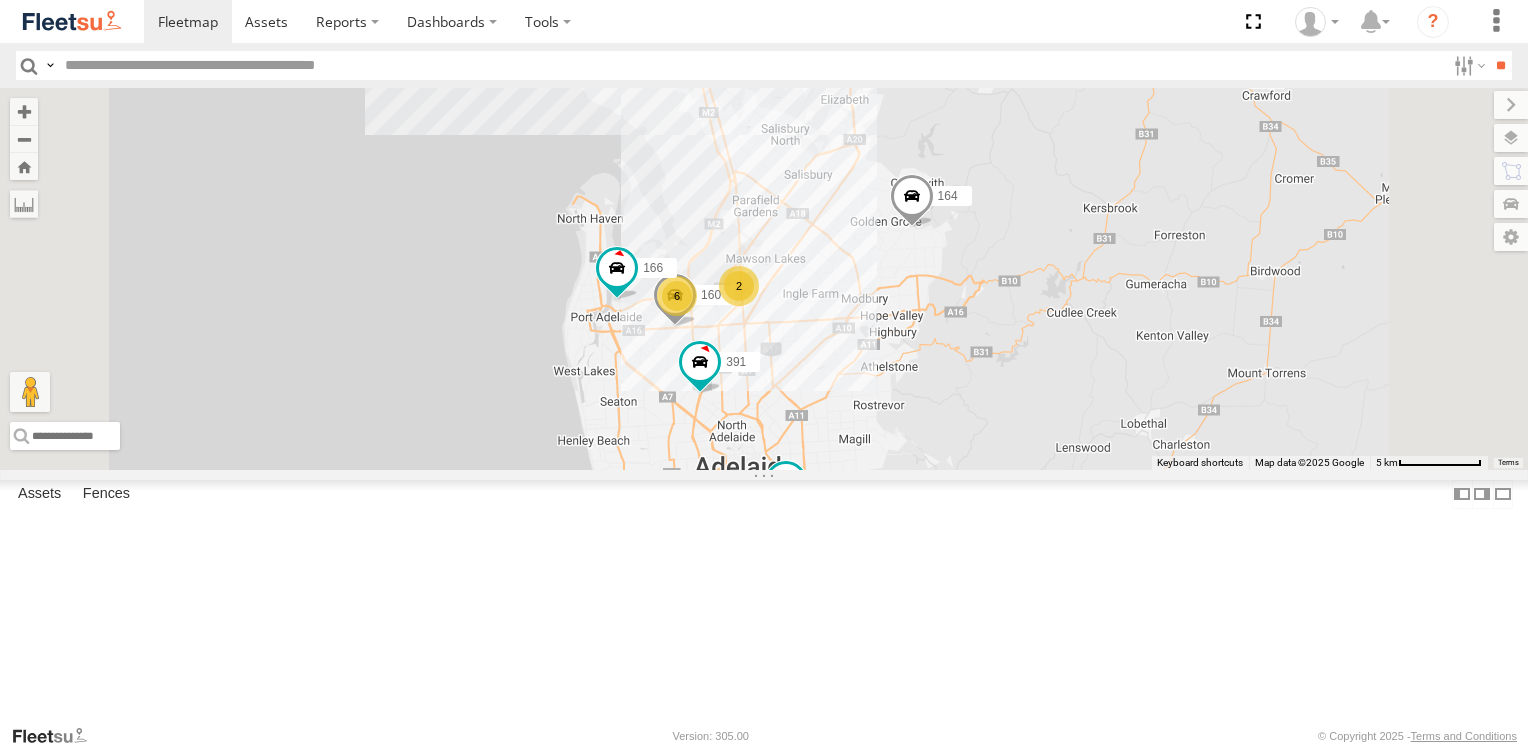 click on "606" at bounding box center (0, 0) 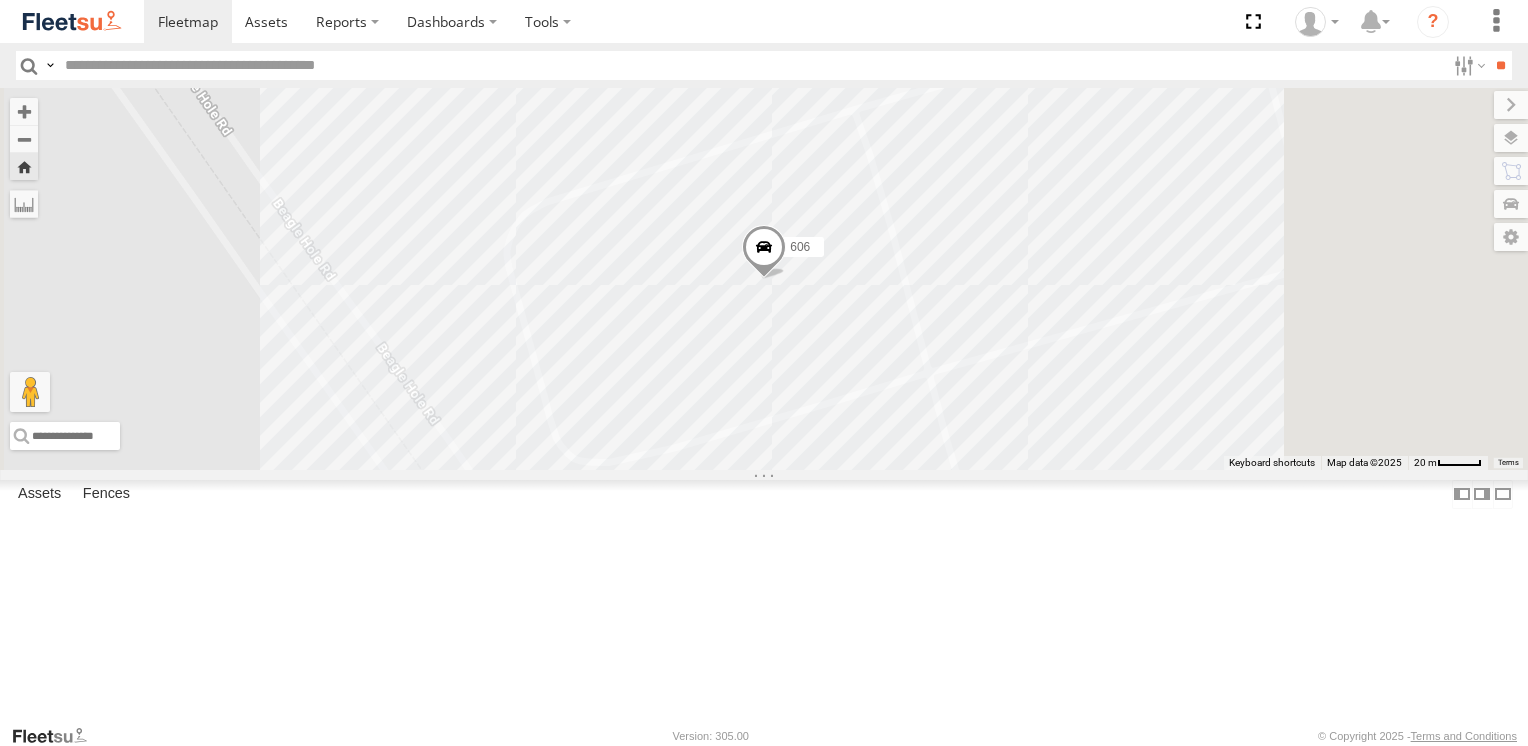 click at bounding box center [764, 252] 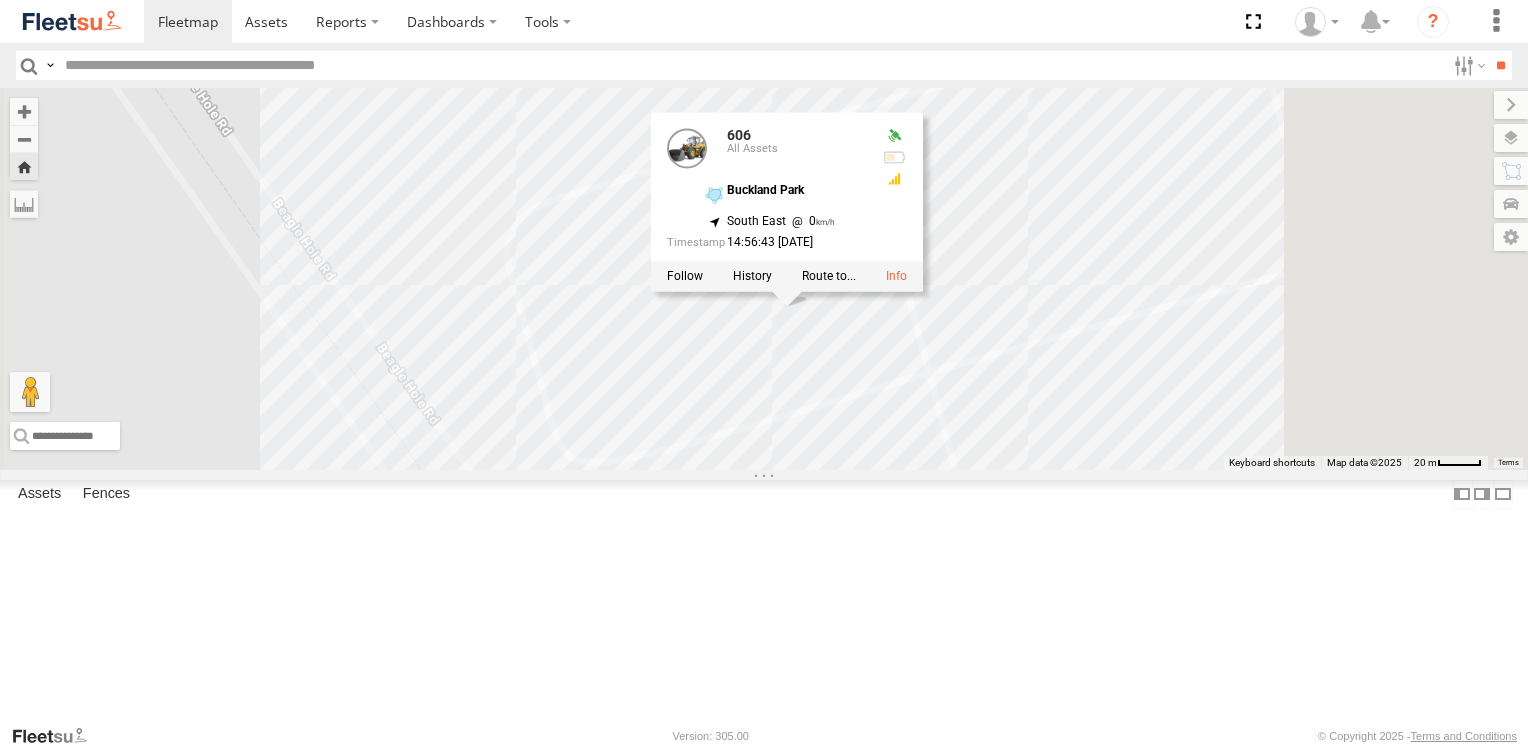 click at bounding box center (0, 0) 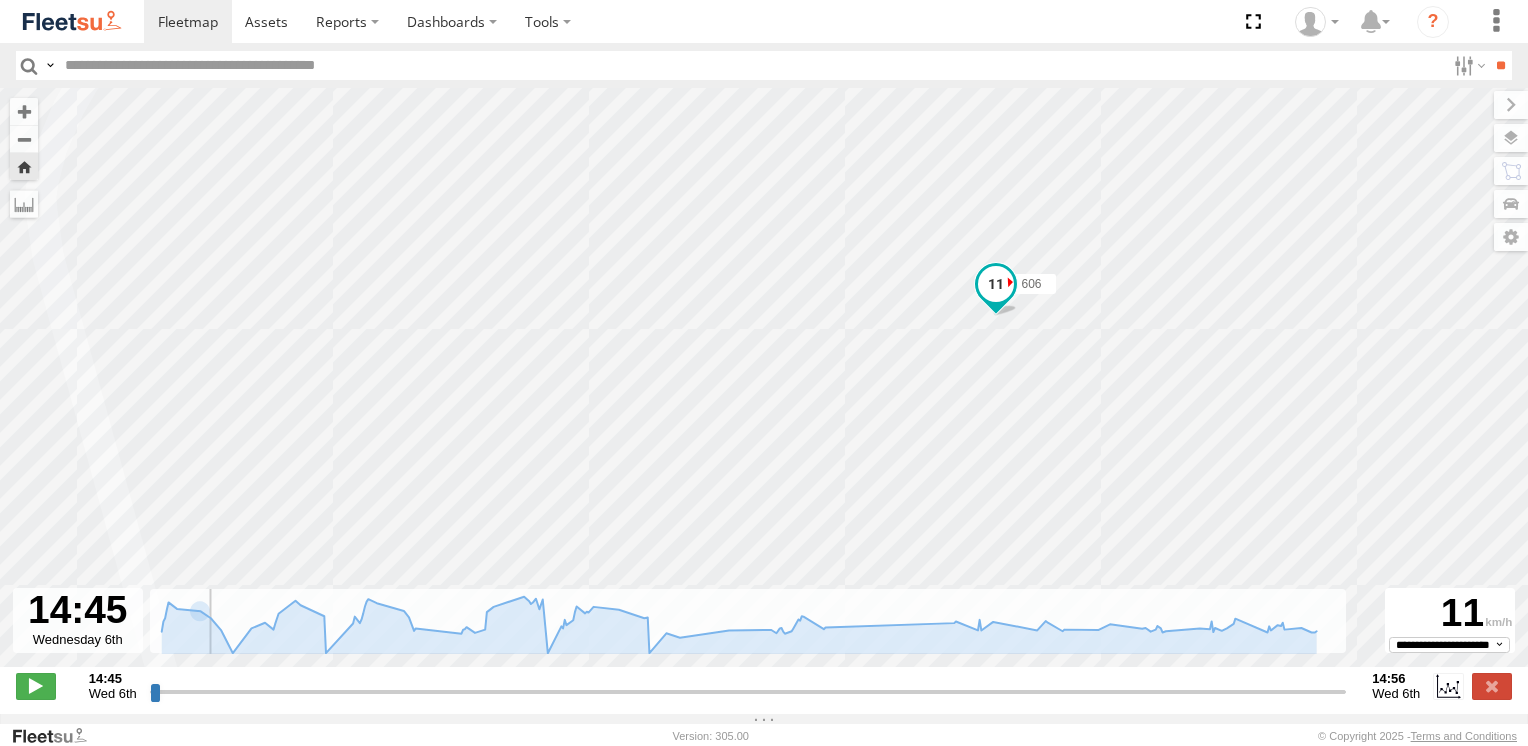 type on "**********" 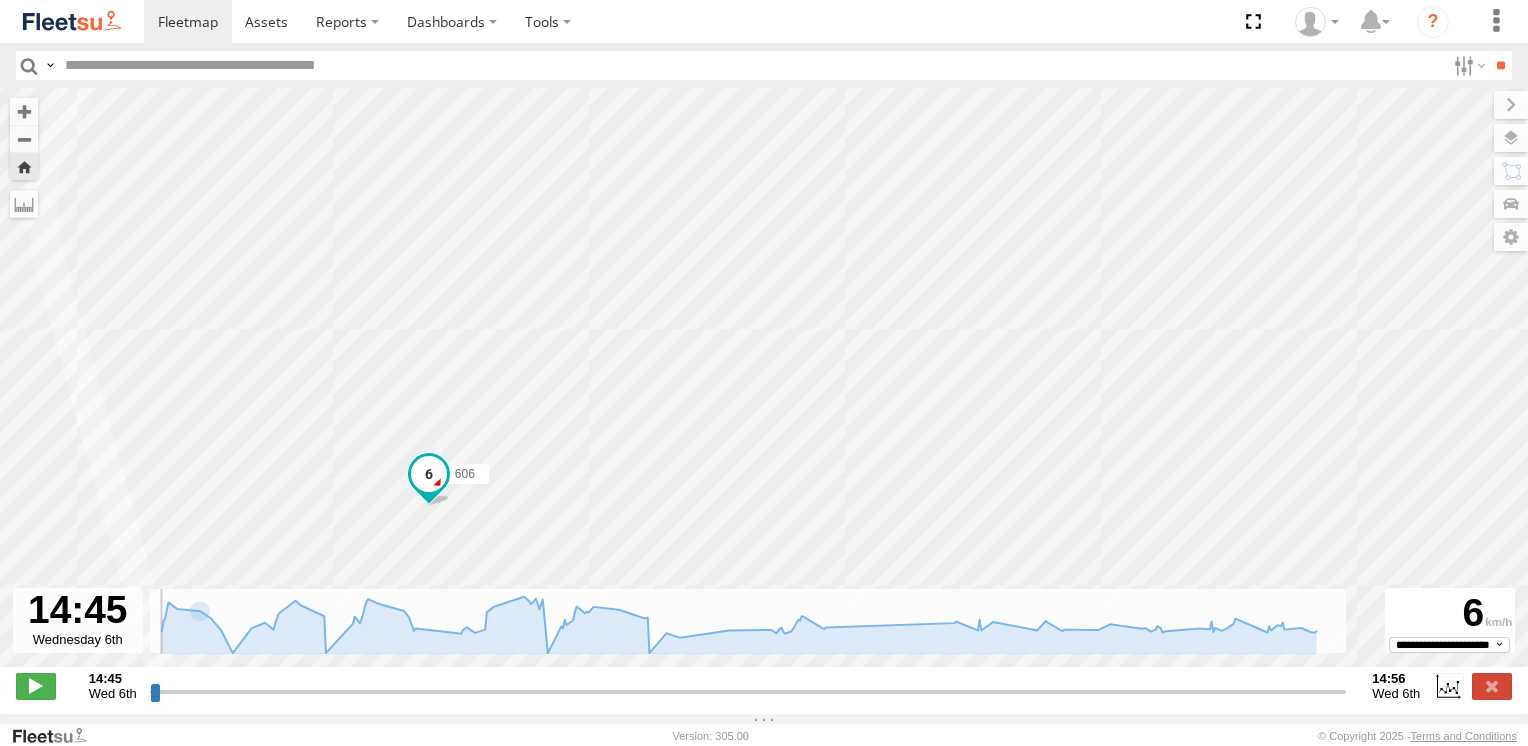 drag, startPoint x: 153, startPoint y: 702, endPoint x: 123, endPoint y: 730, distance: 41.036568 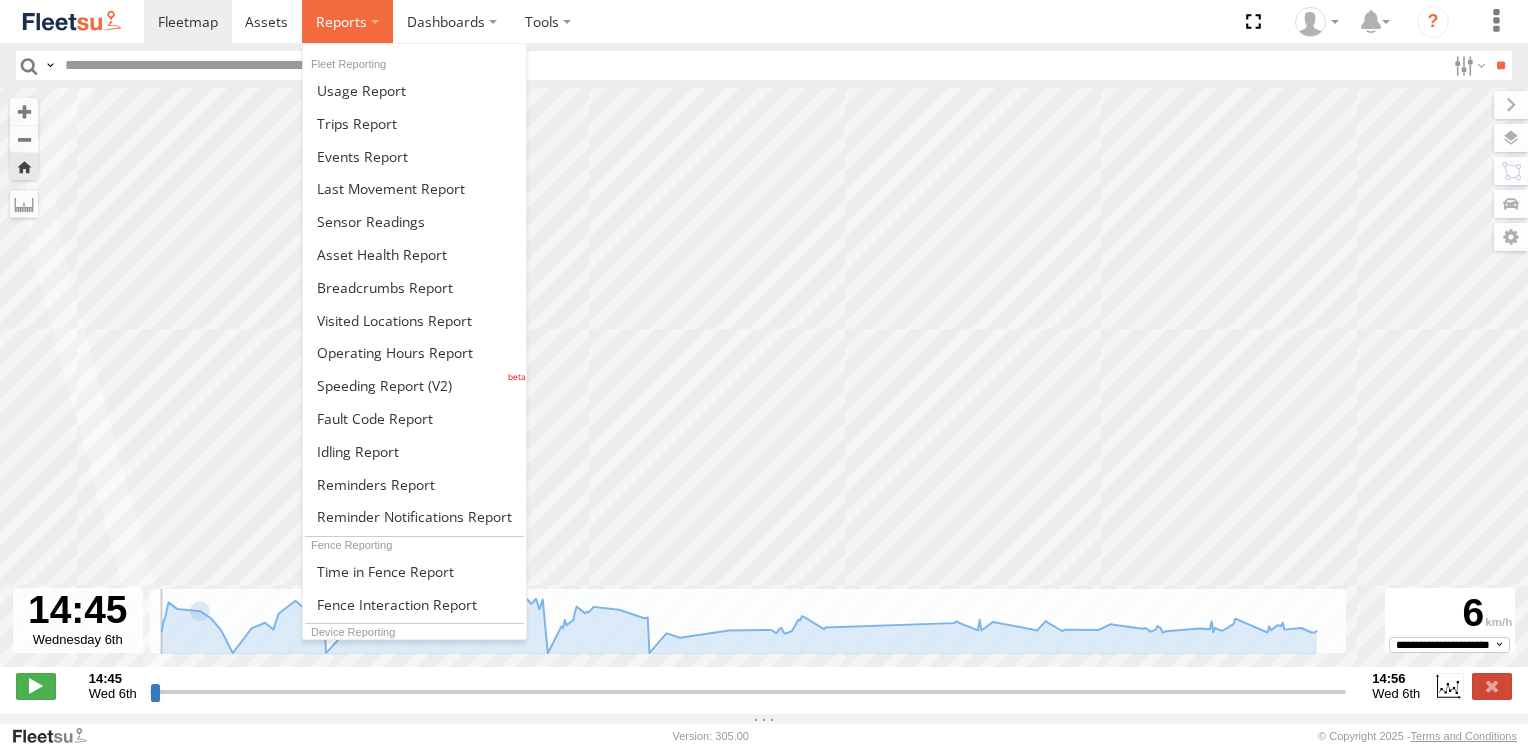 click at bounding box center (347, 21) 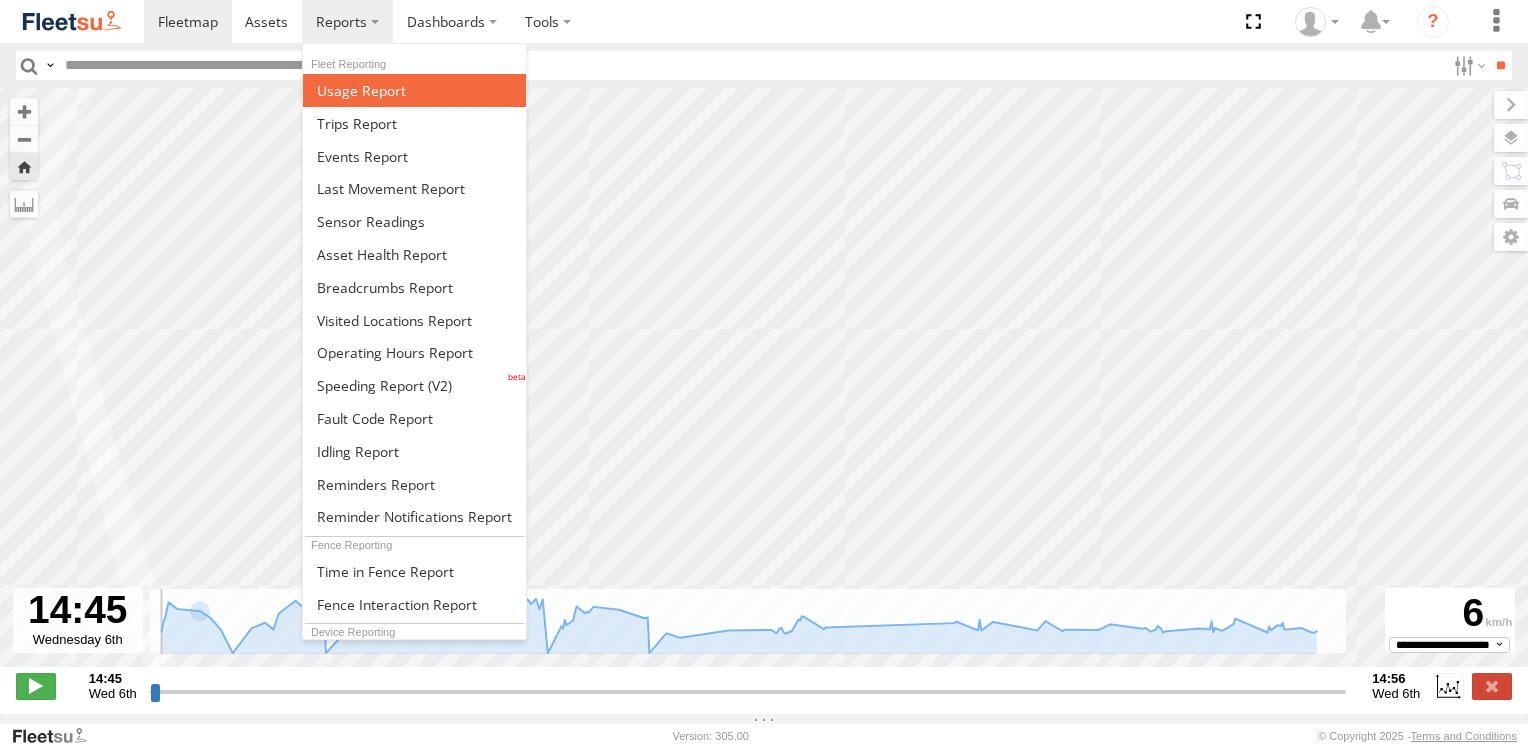 click at bounding box center [361, 90] 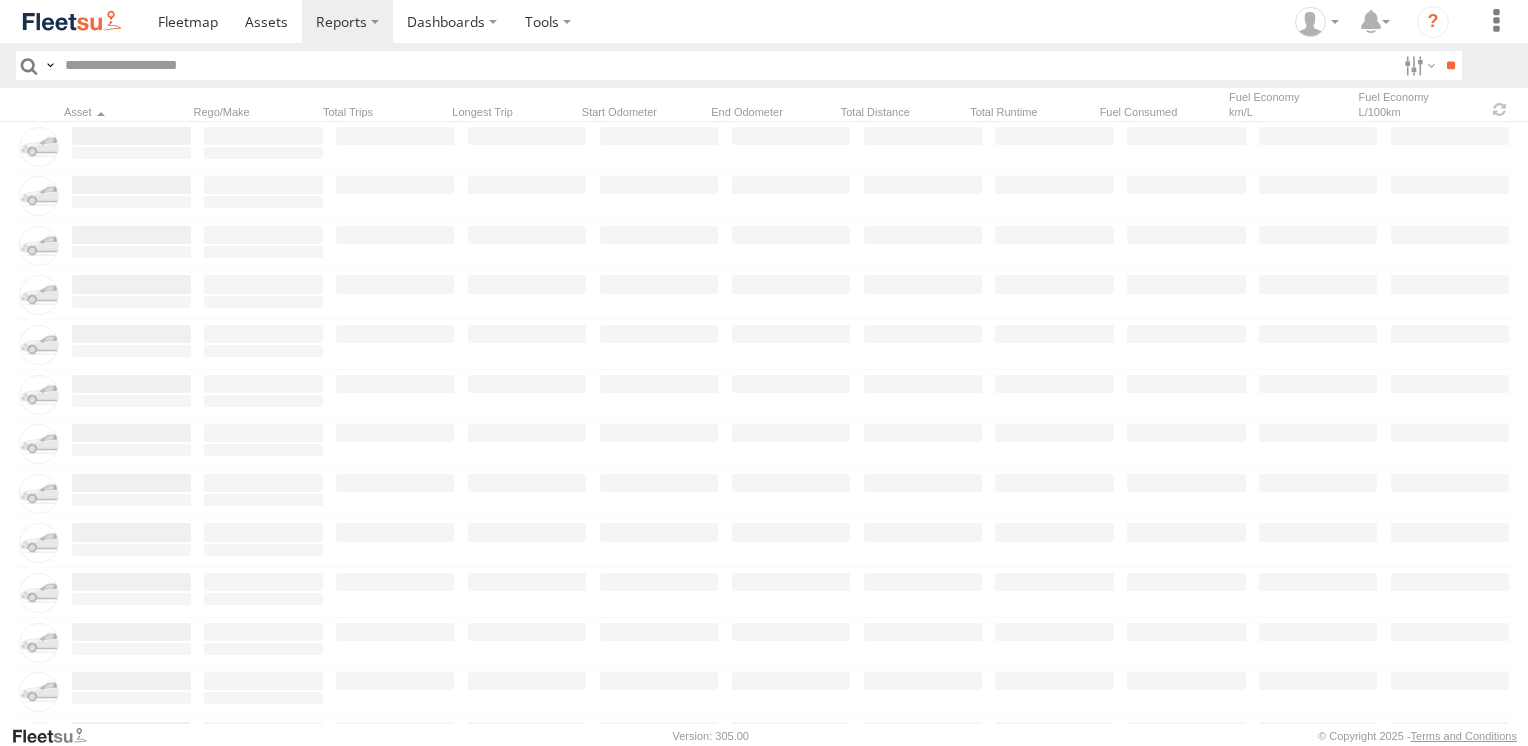scroll, scrollTop: 0, scrollLeft: 0, axis: both 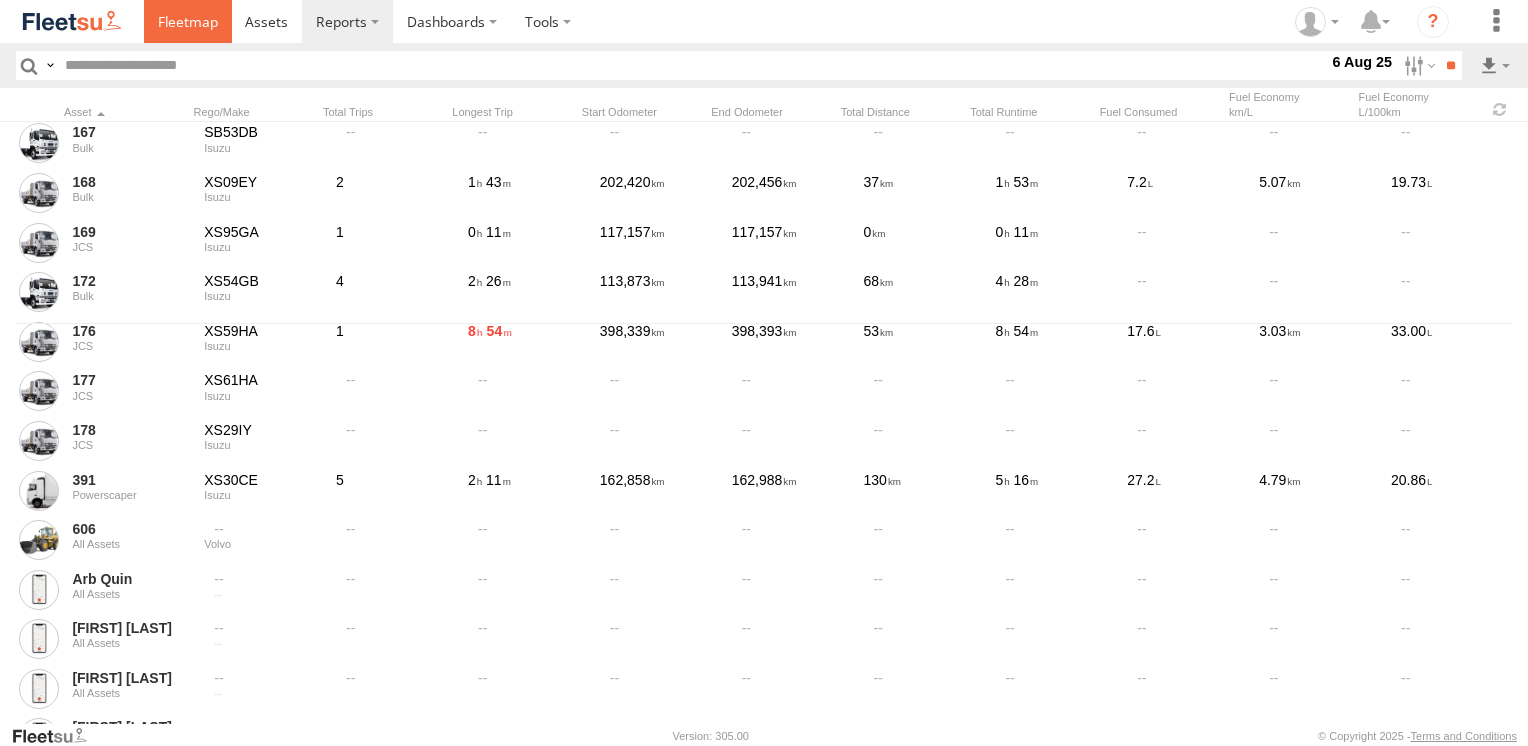 click at bounding box center [188, 21] 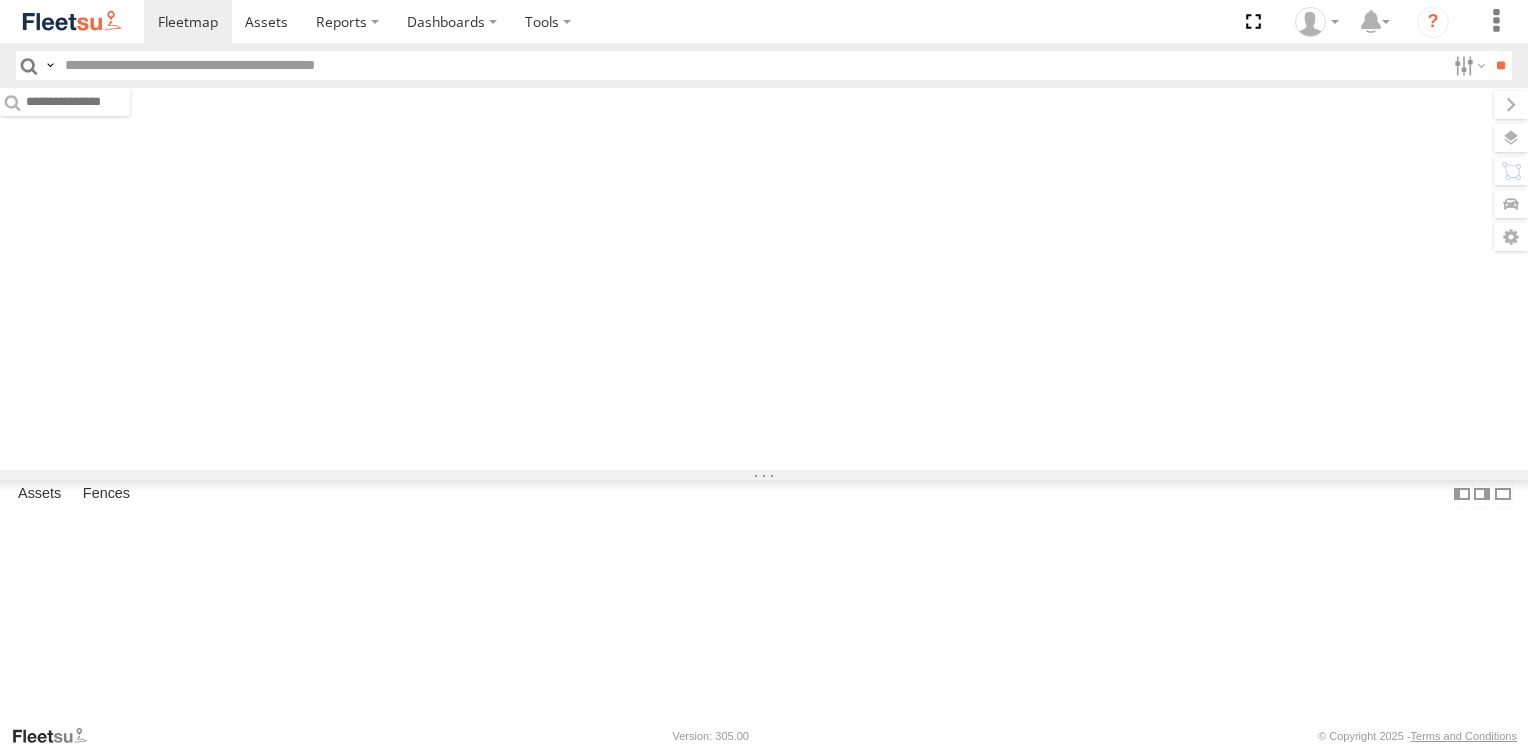 scroll, scrollTop: 0, scrollLeft: 0, axis: both 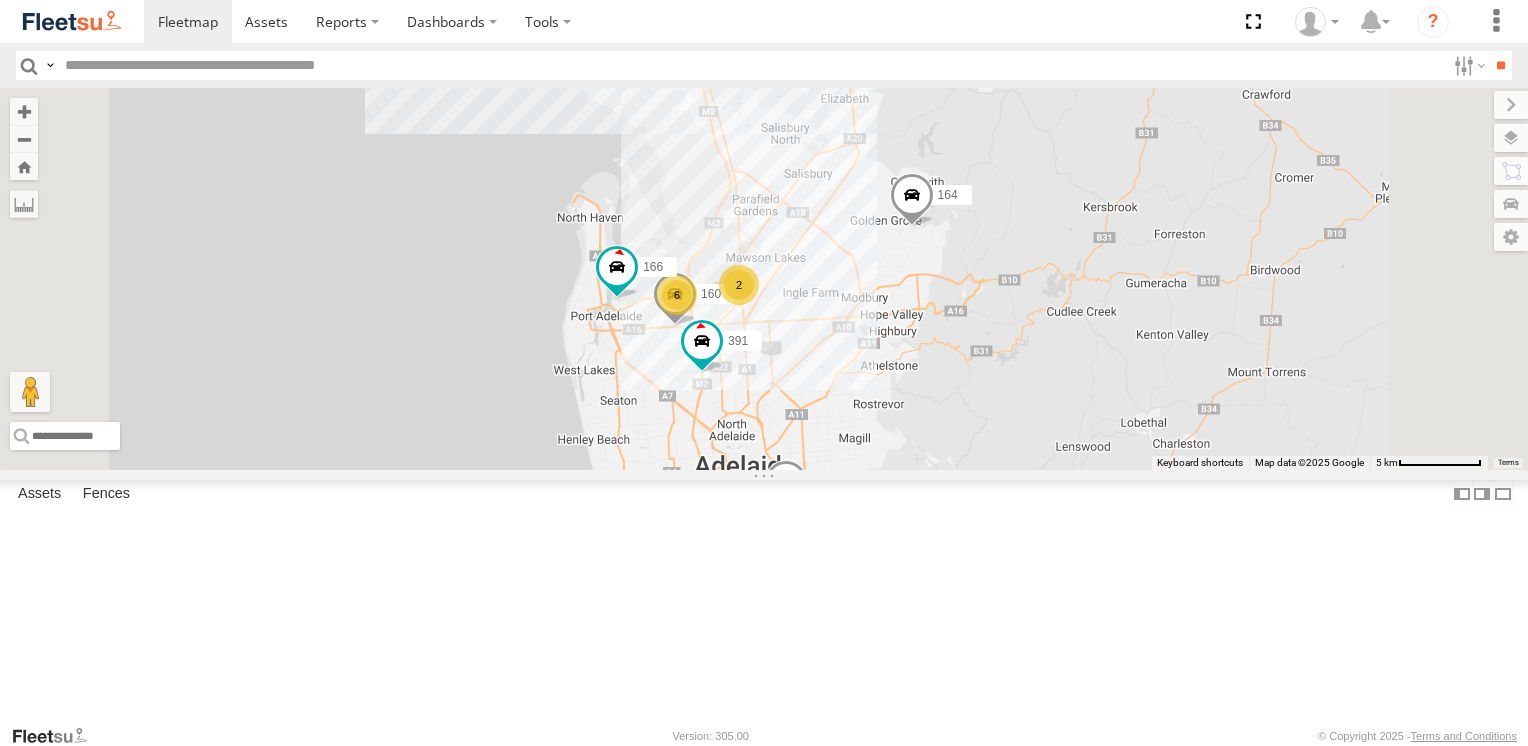 click at bounding box center (0, 0) 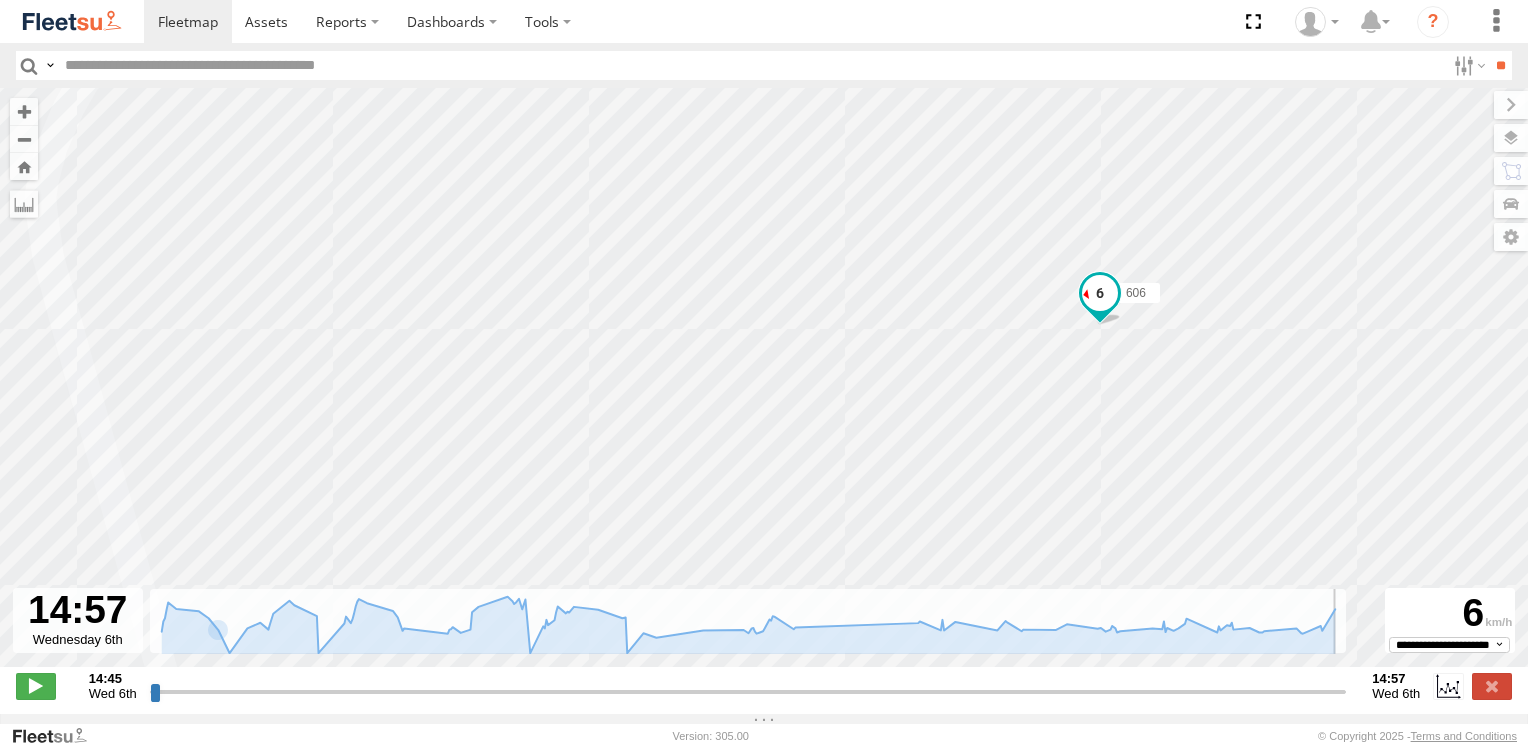 drag, startPoint x: 153, startPoint y: 701, endPoint x: 1338, endPoint y: 710, distance: 1185.0342 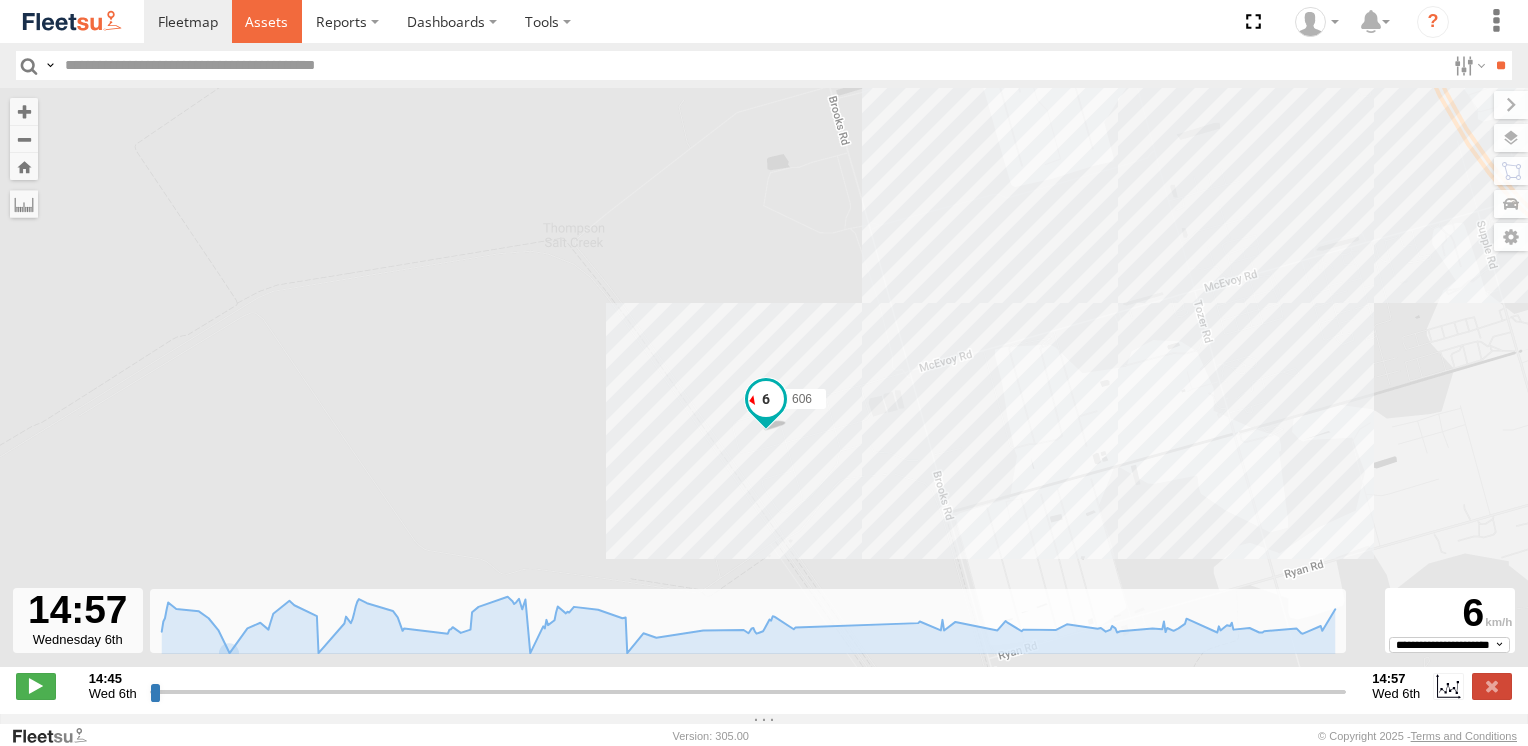 click at bounding box center (266, 21) 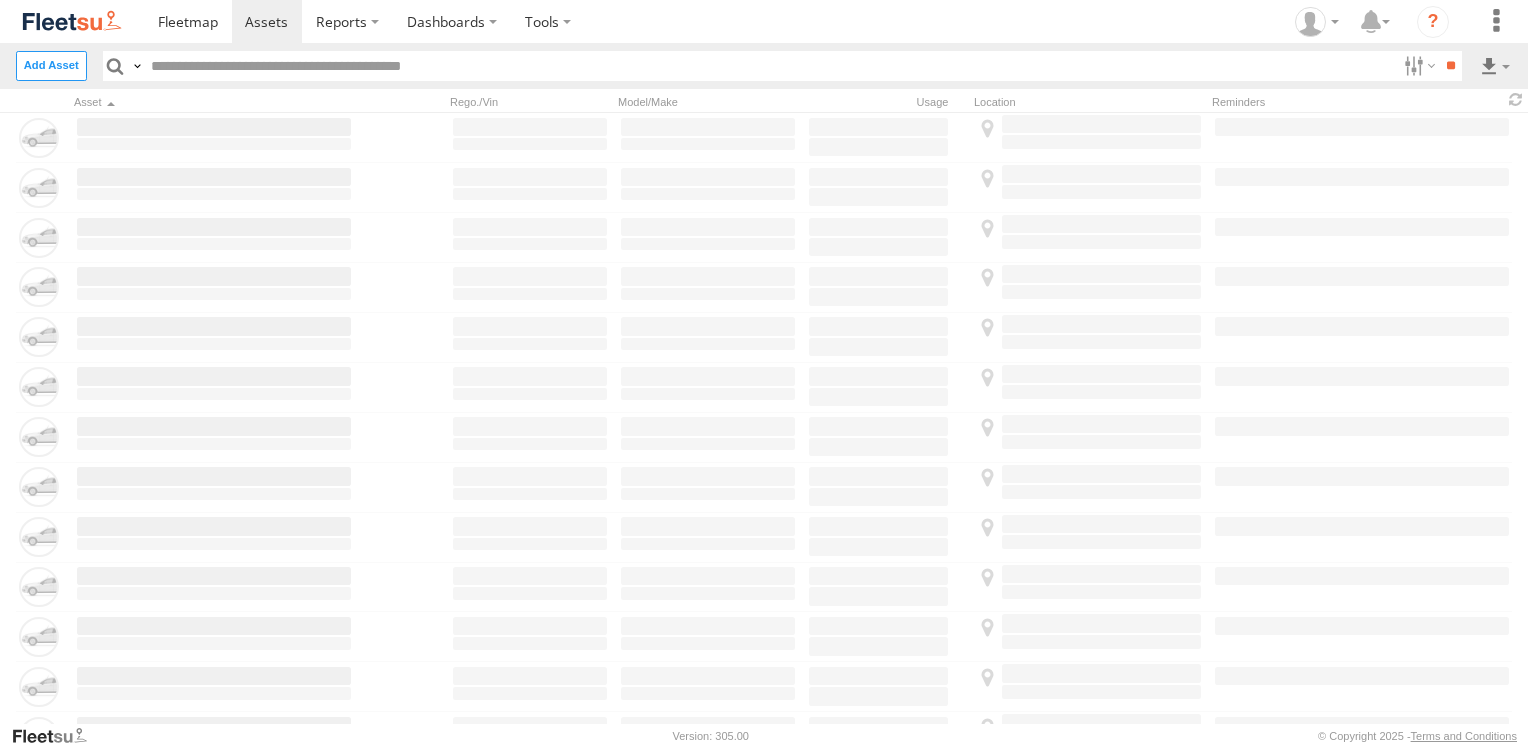 scroll, scrollTop: 0, scrollLeft: 0, axis: both 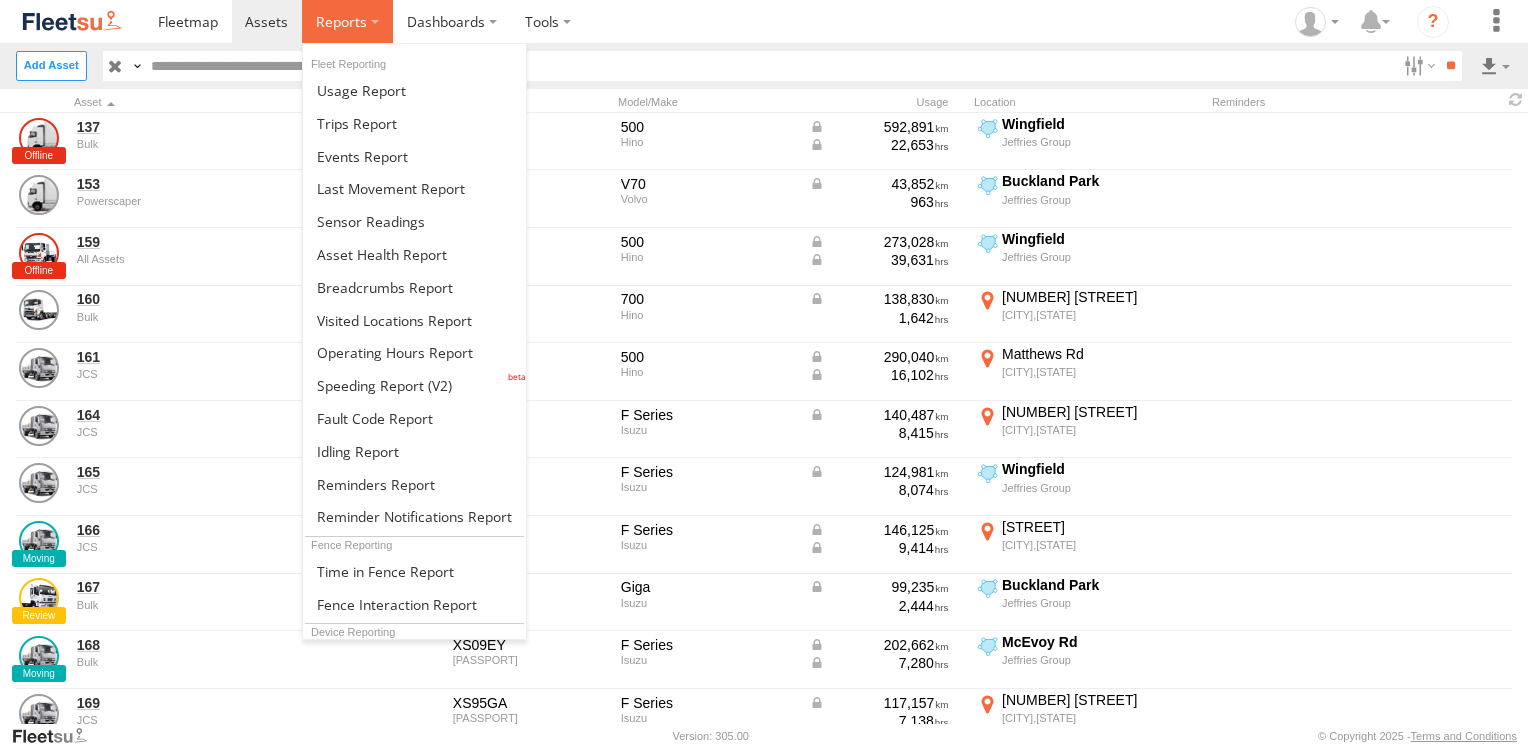 click at bounding box center [347, 21] 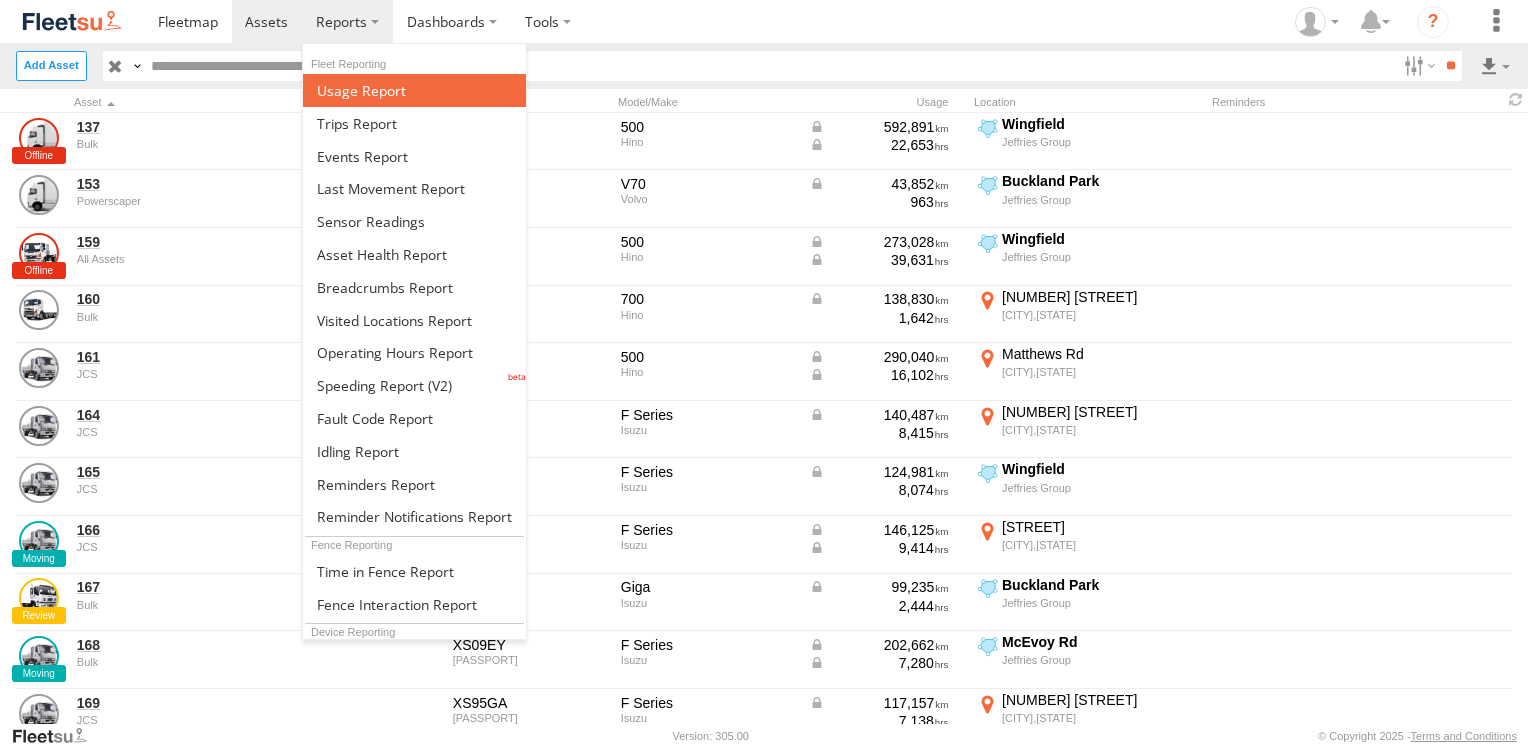 click at bounding box center [361, 90] 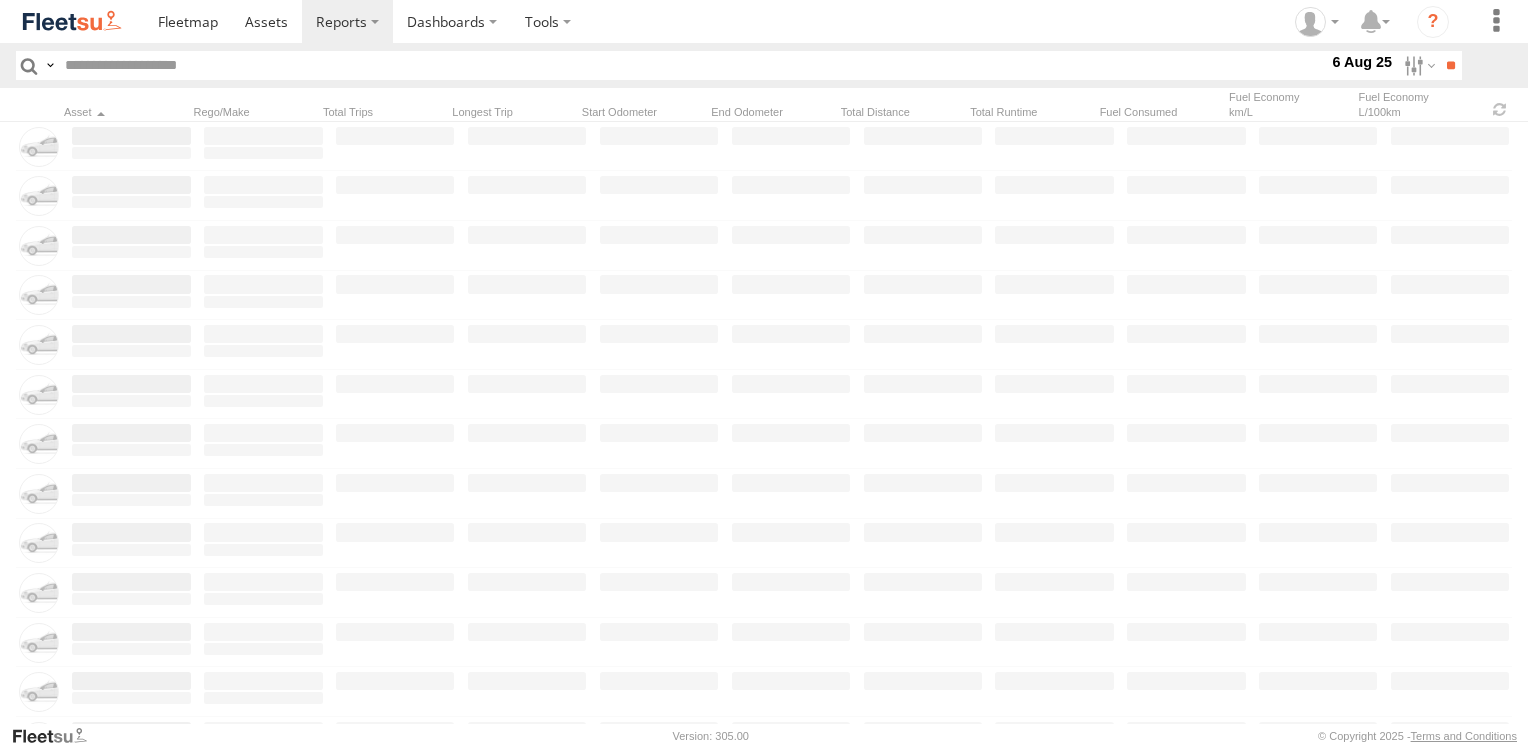scroll, scrollTop: 0, scrollLeft: 0, axis: both 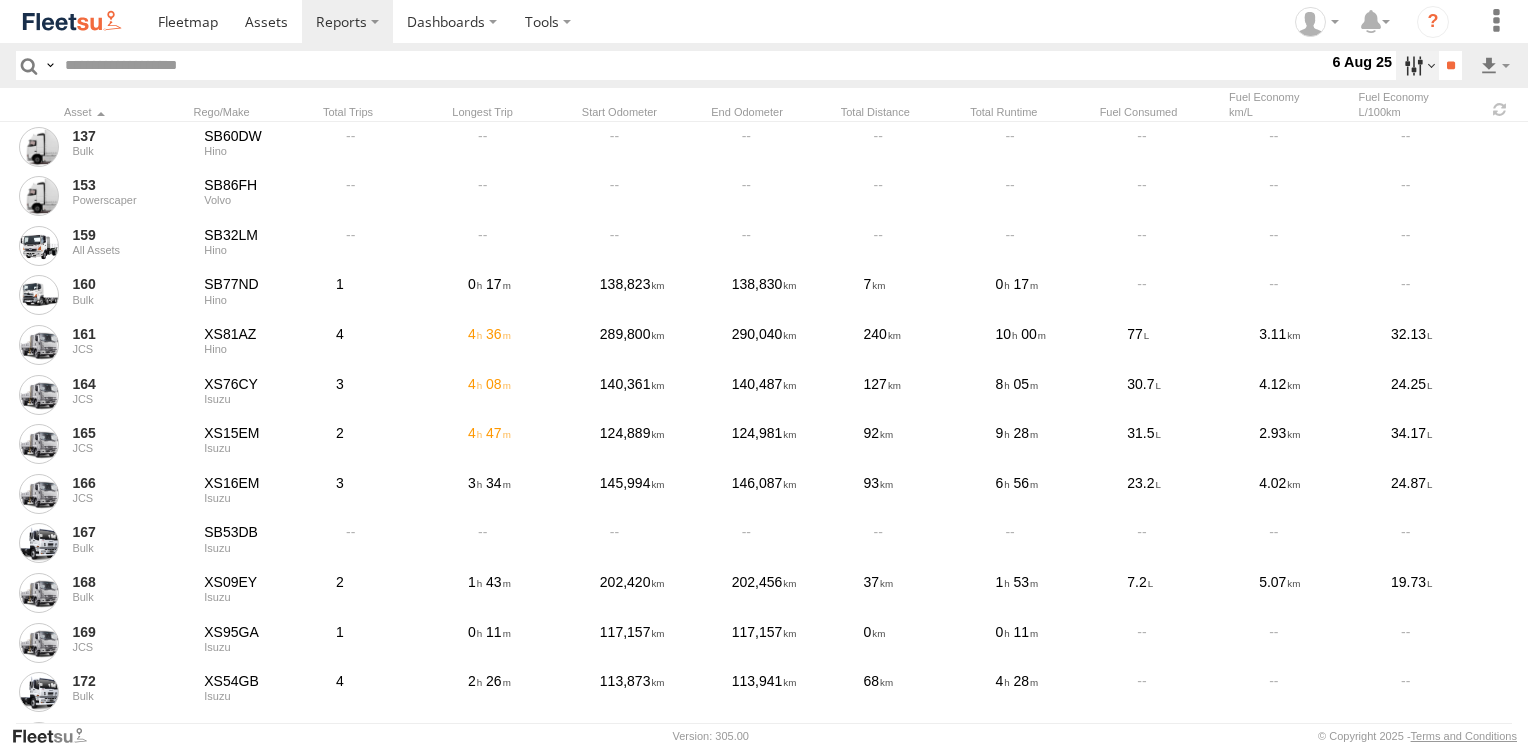 click at bounding box center [1417, 65] 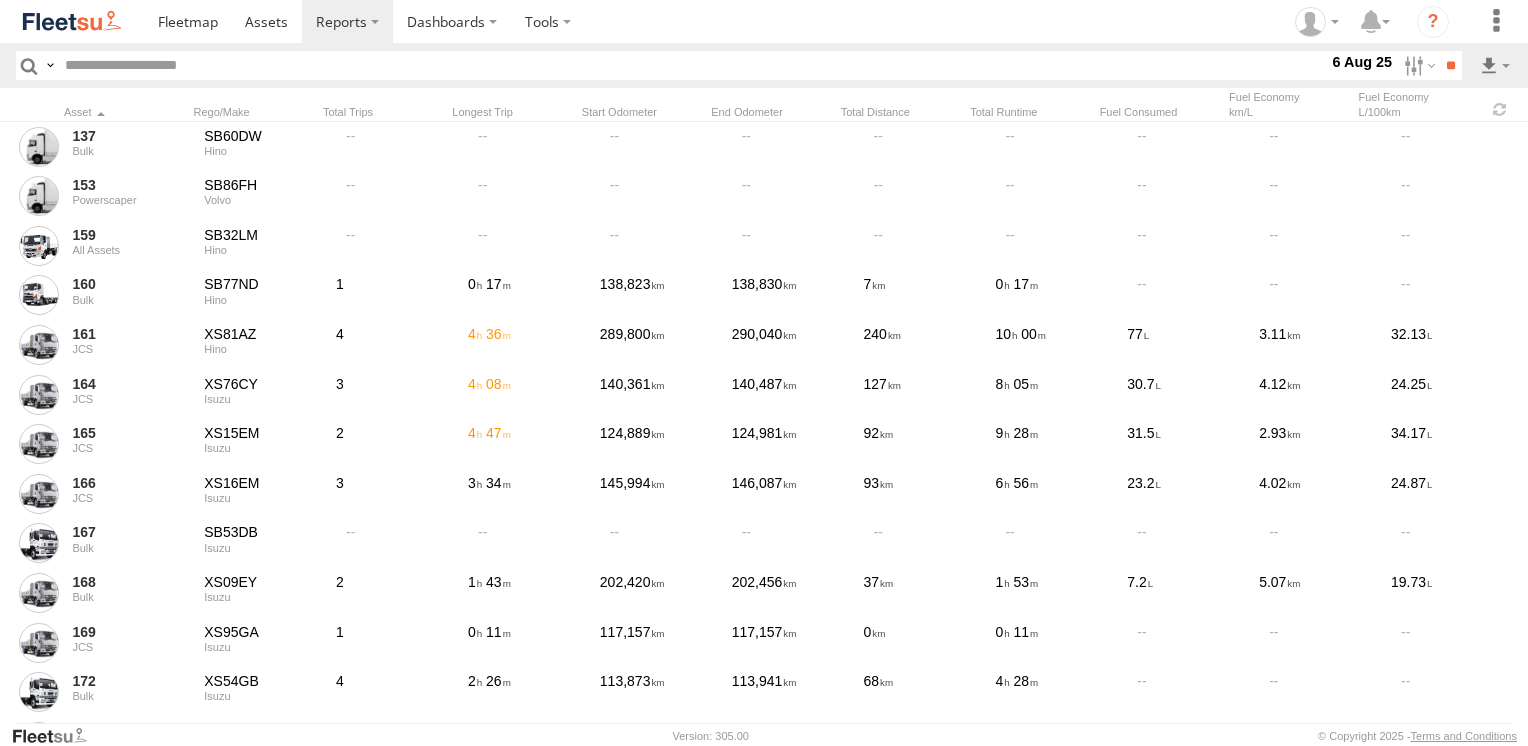 click on "Last 30 Days" at bounding box center (0, 0) 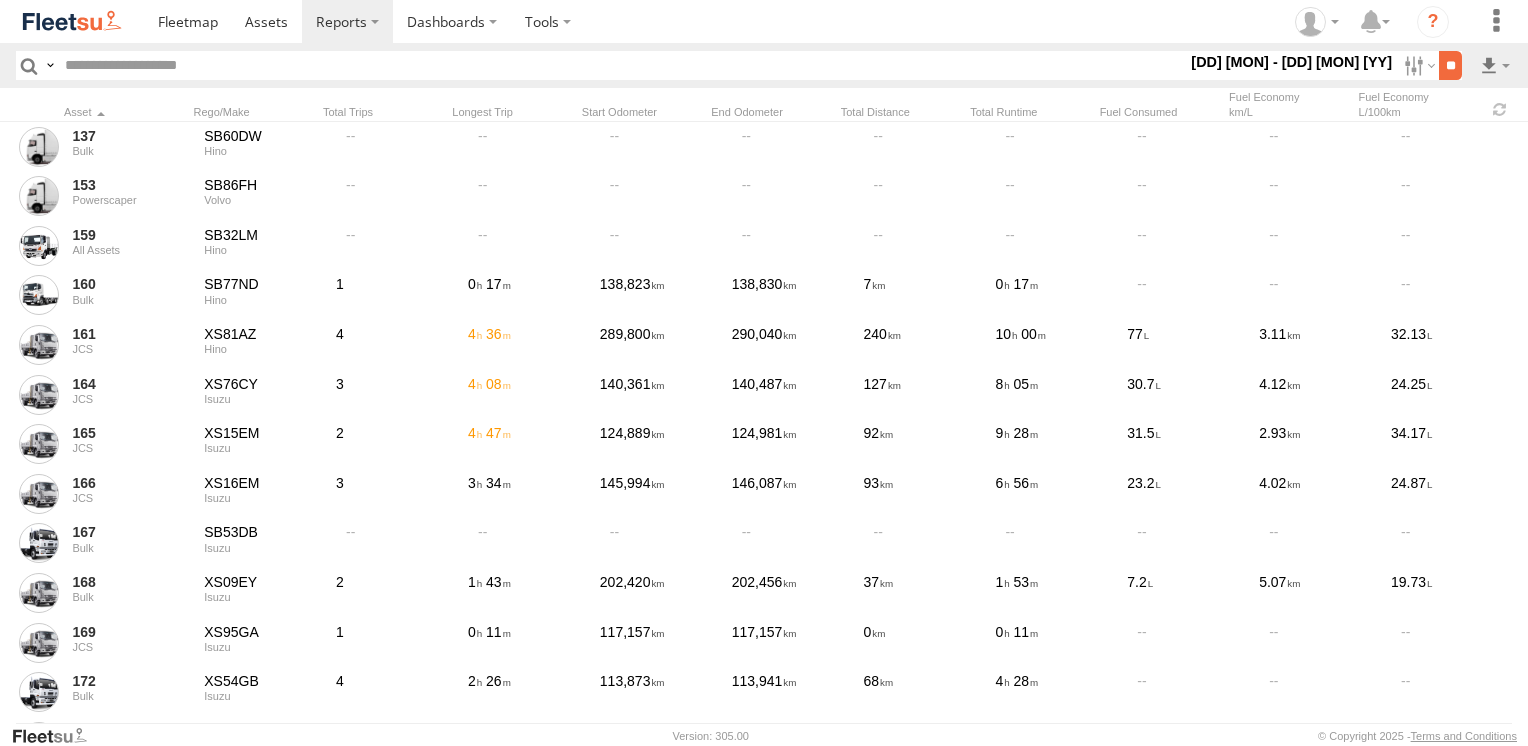 click on "**" at bounding box center [1450, 65] 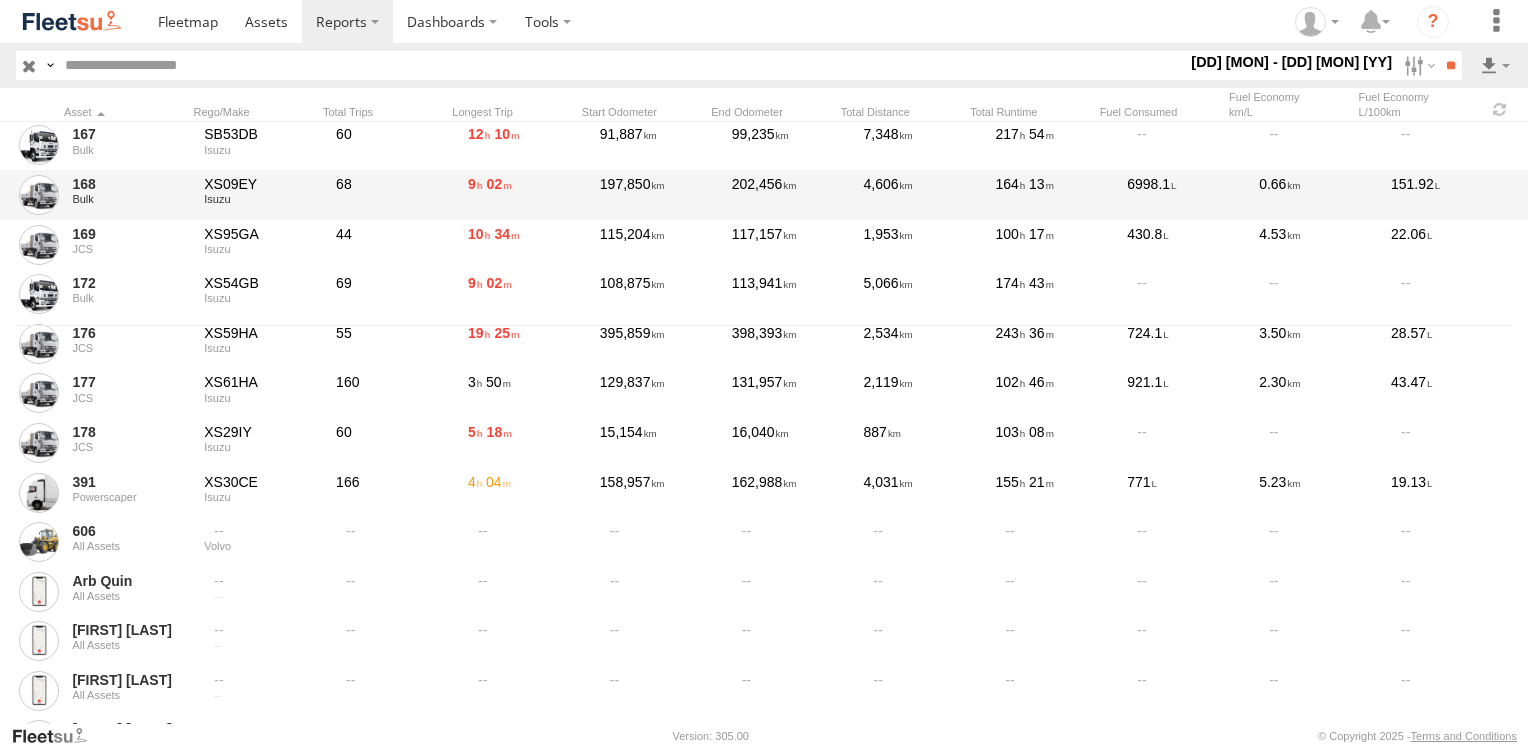 scroll, scrollTop: 400, scrollLeft: 0, axis: vertical 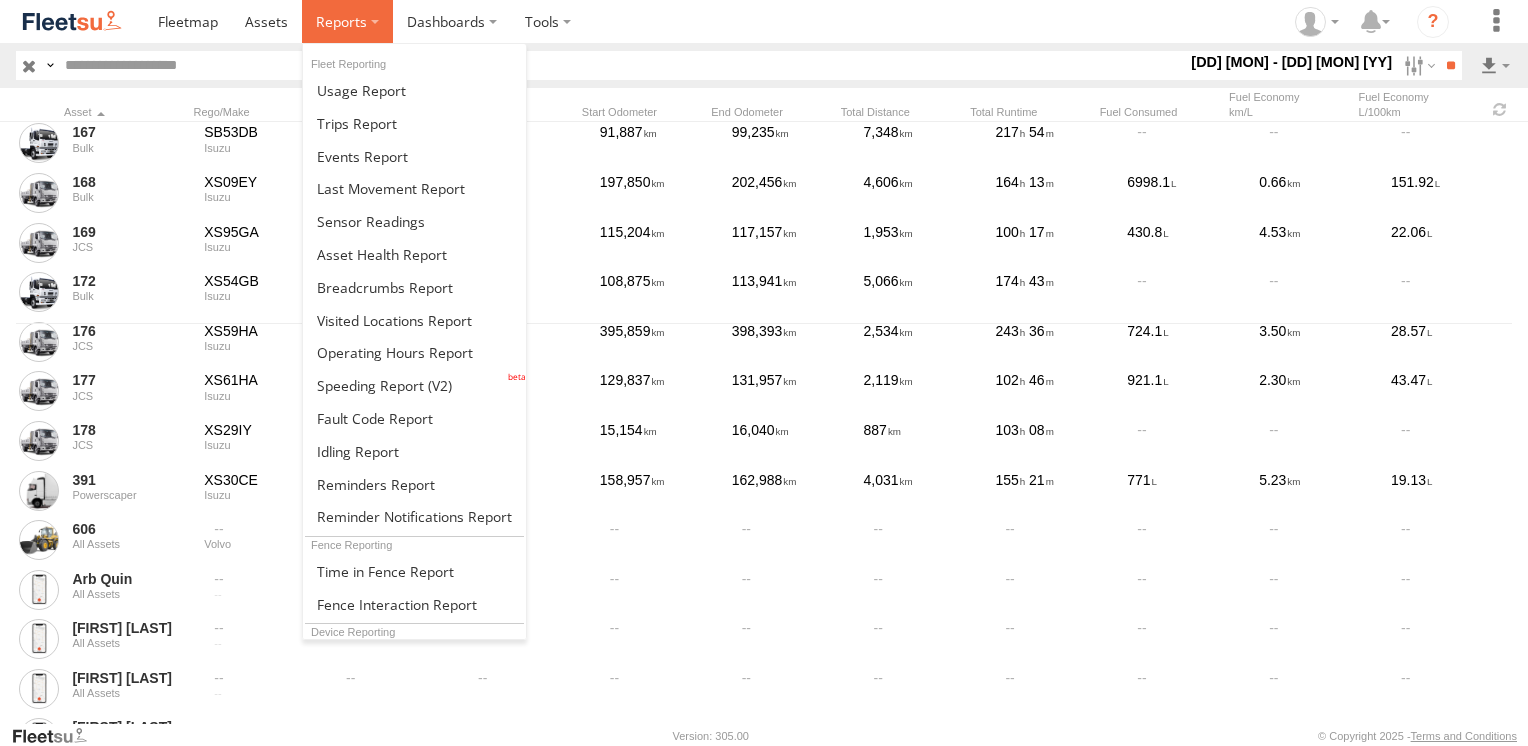 click at bounding box center (347, 21) 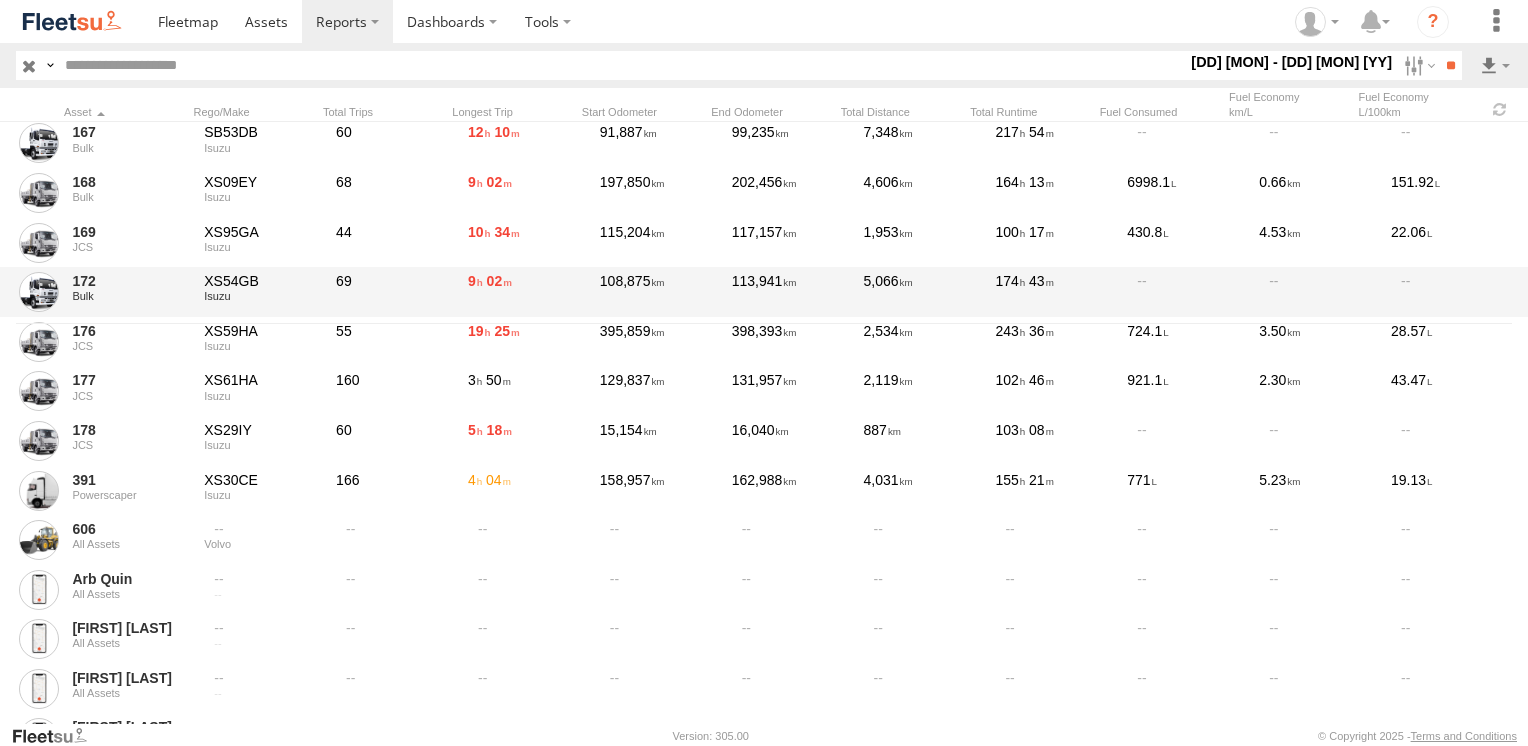 click on "108,875" at bounding box center [659, 292] 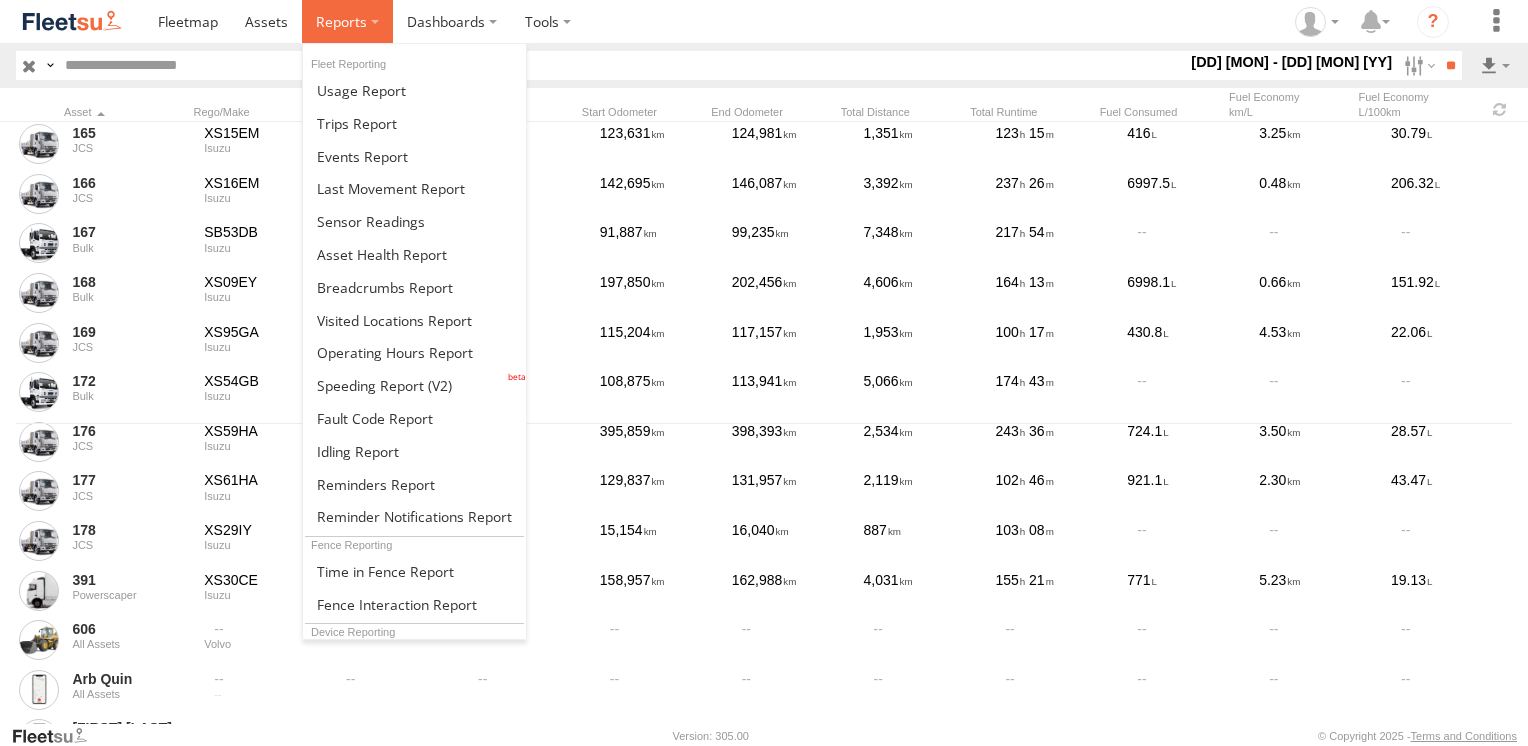 click at bounding box center [341, 21] 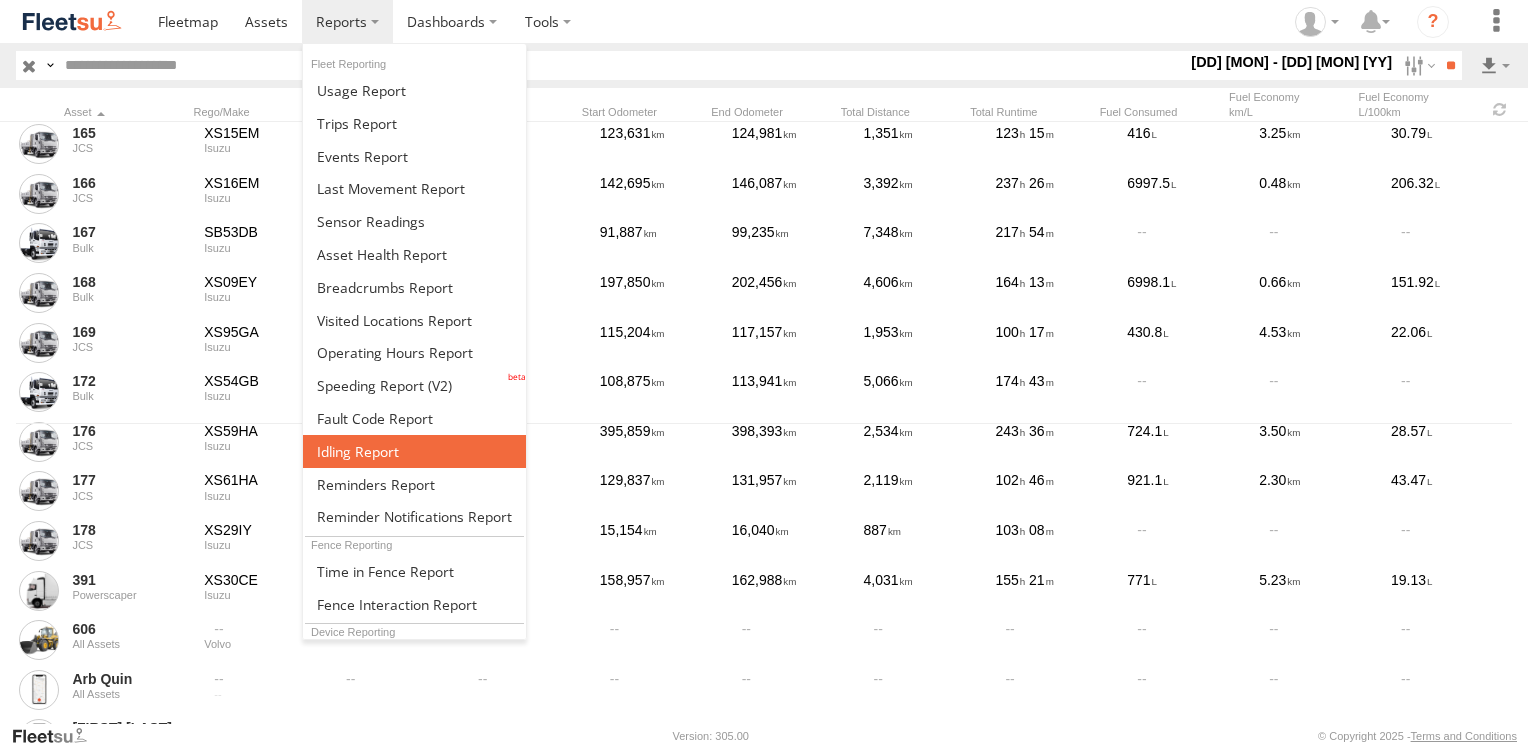 click at bounding box center [358, 451] 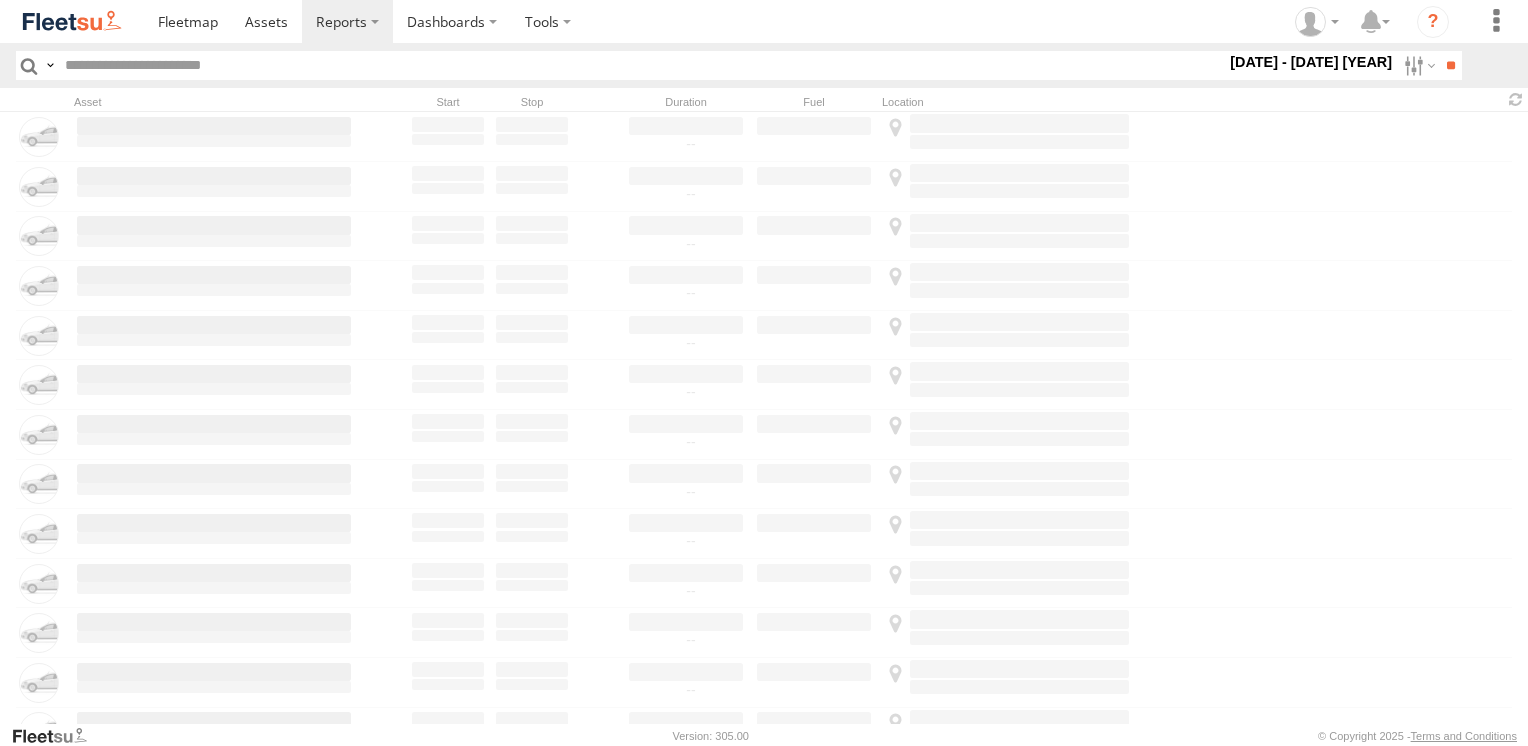 scroll, scrollTop: 0, scrollLeft: 0, axis: both 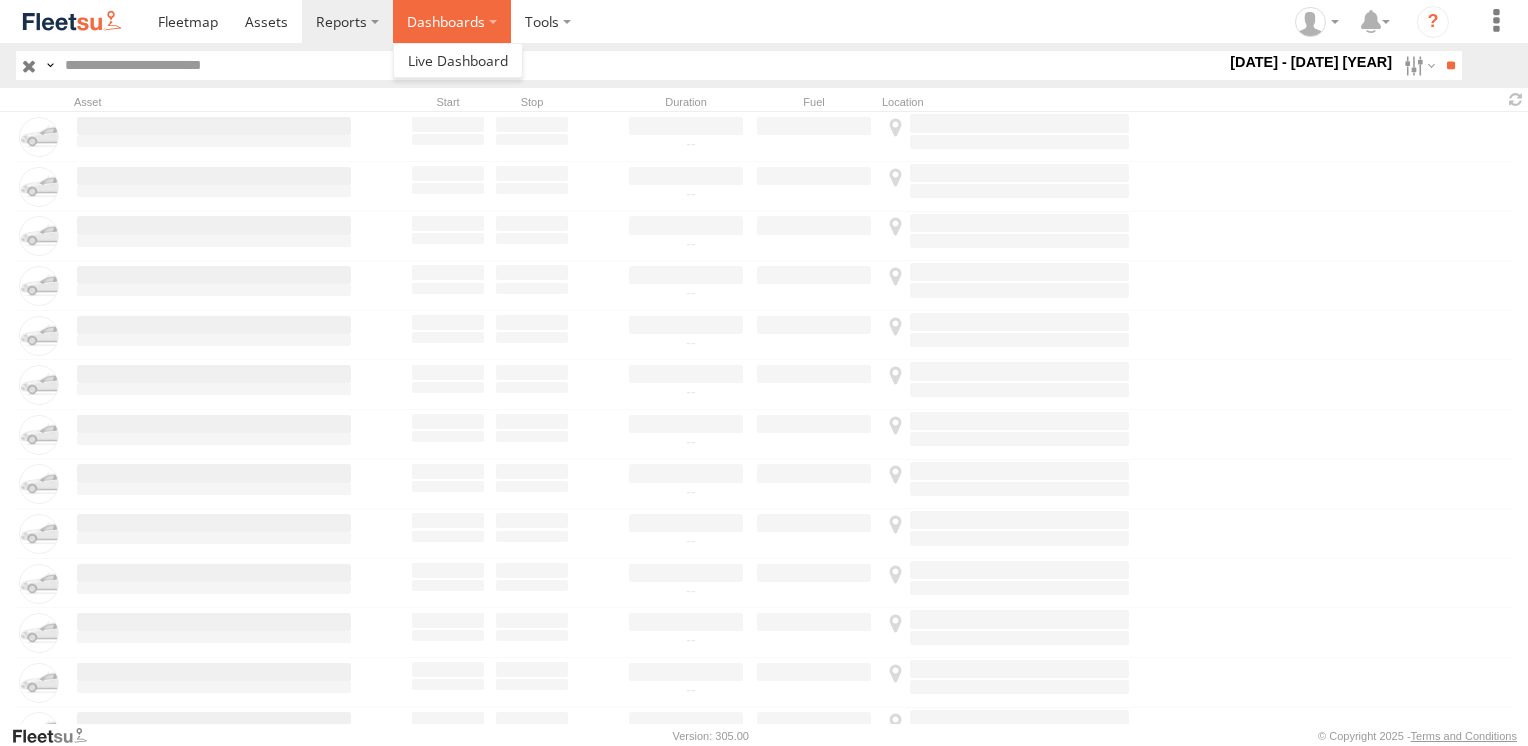 click on "Dashboards" at bounding box center [452, 21] 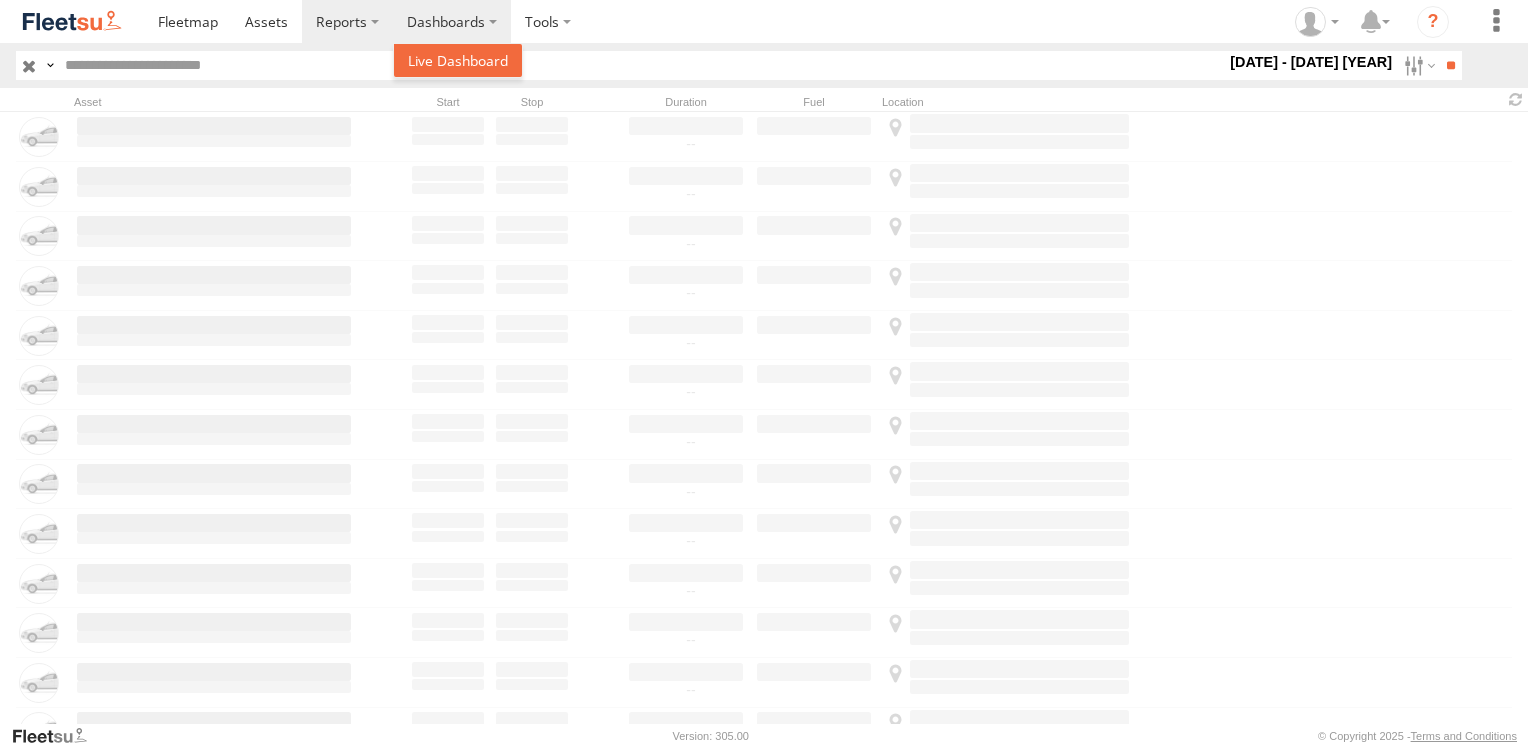 click at bounding box center (458, 60) 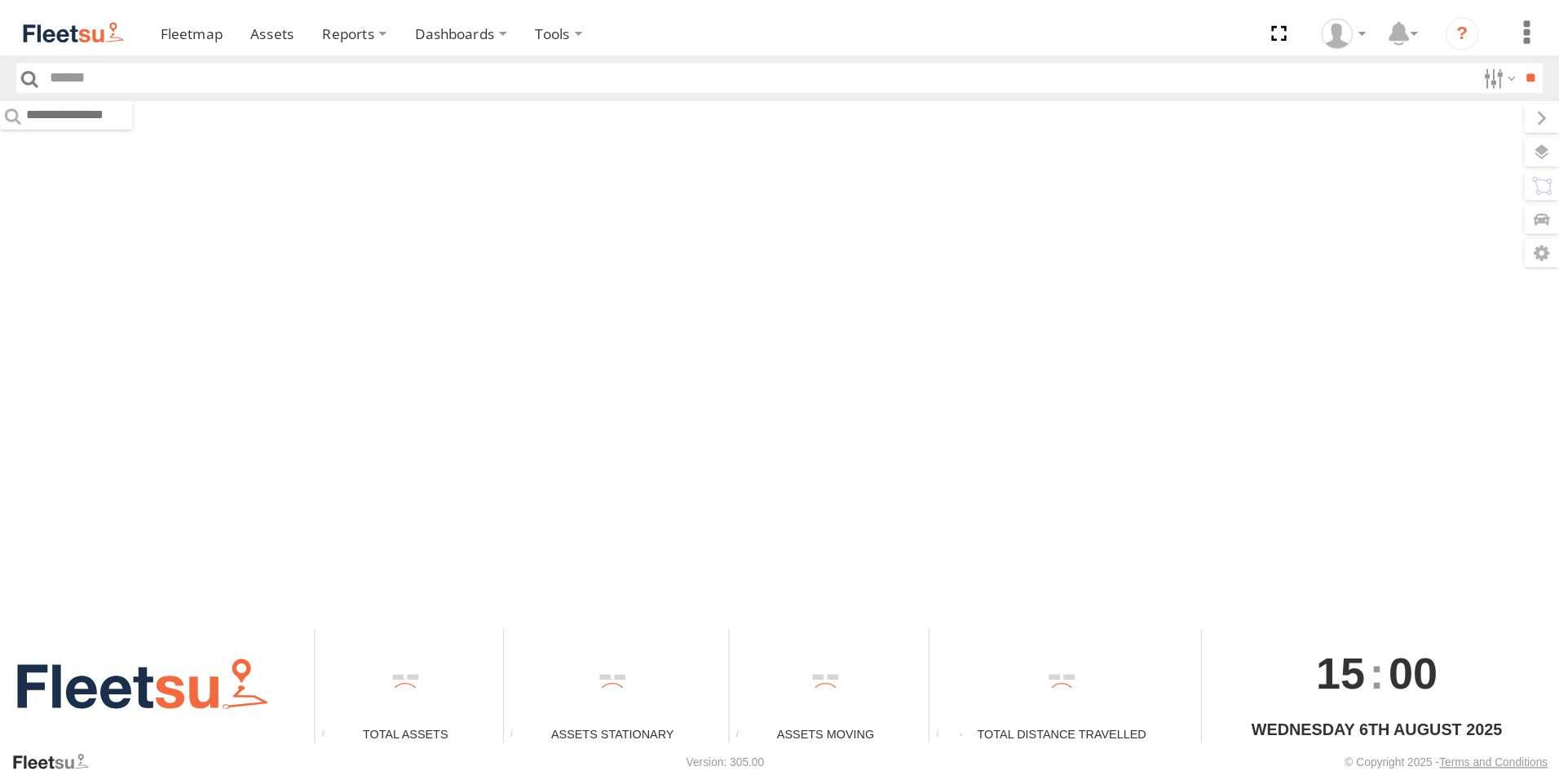 scroll, scrollTop: 0, scrollLeft: 0, axis: both 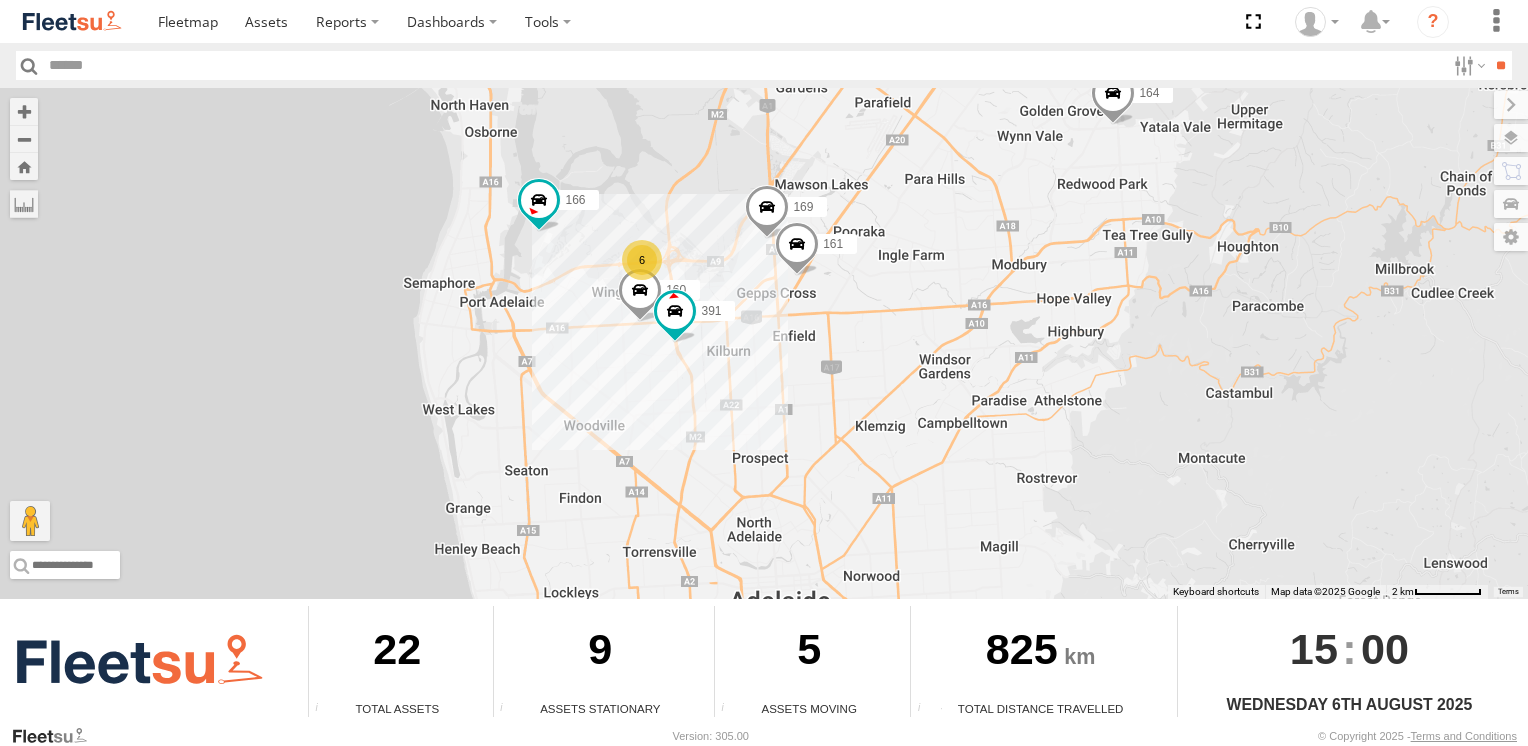 drag, startPoint x: 633, startPoint y: 306, endPoint x: 483, endPoint y: 410, distance: 182.5267 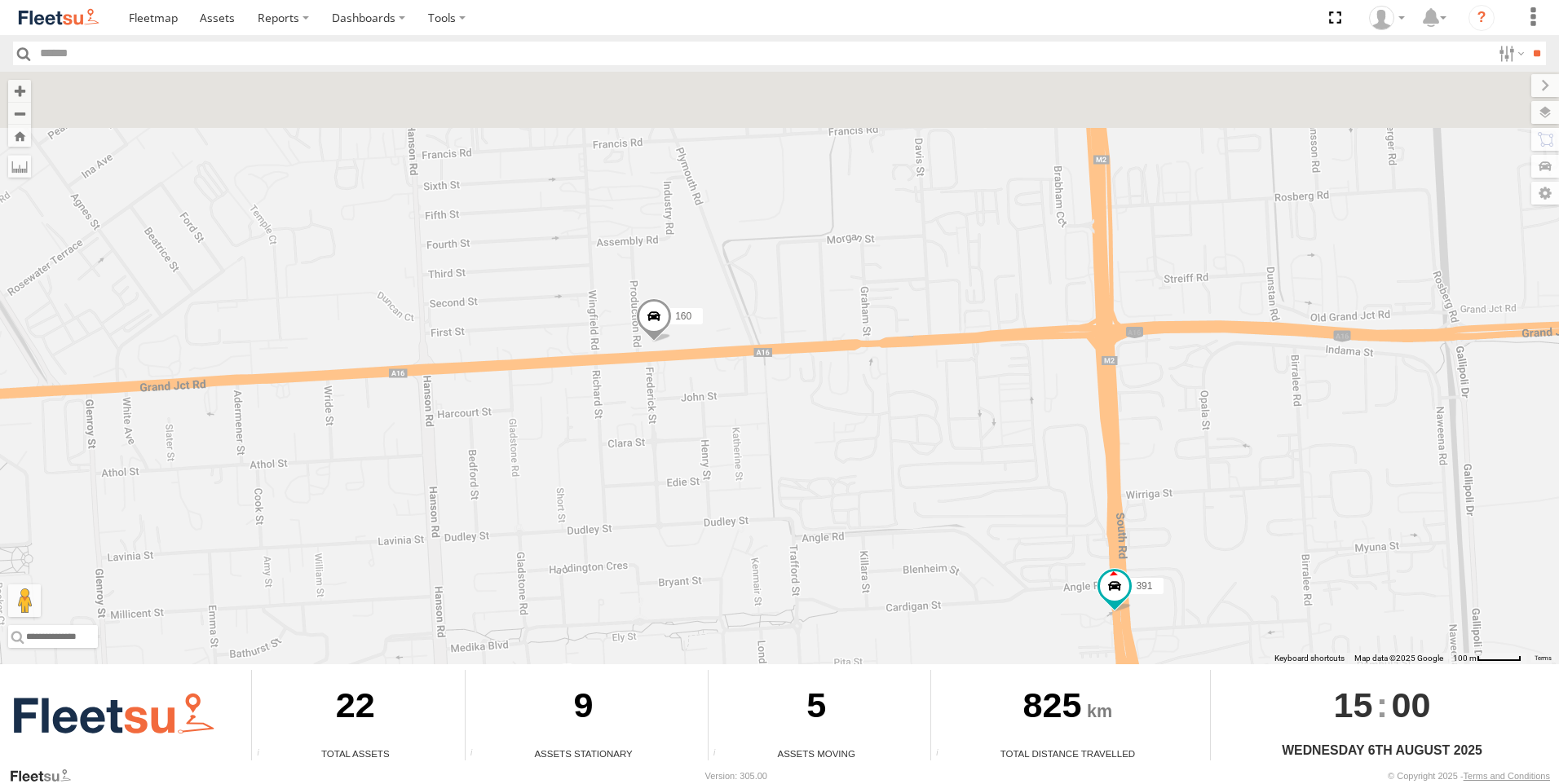 drag, startPoint x: 624, startPoint y: 300, endPoint x: 669, endPoint y: 478, distance: 183.60011 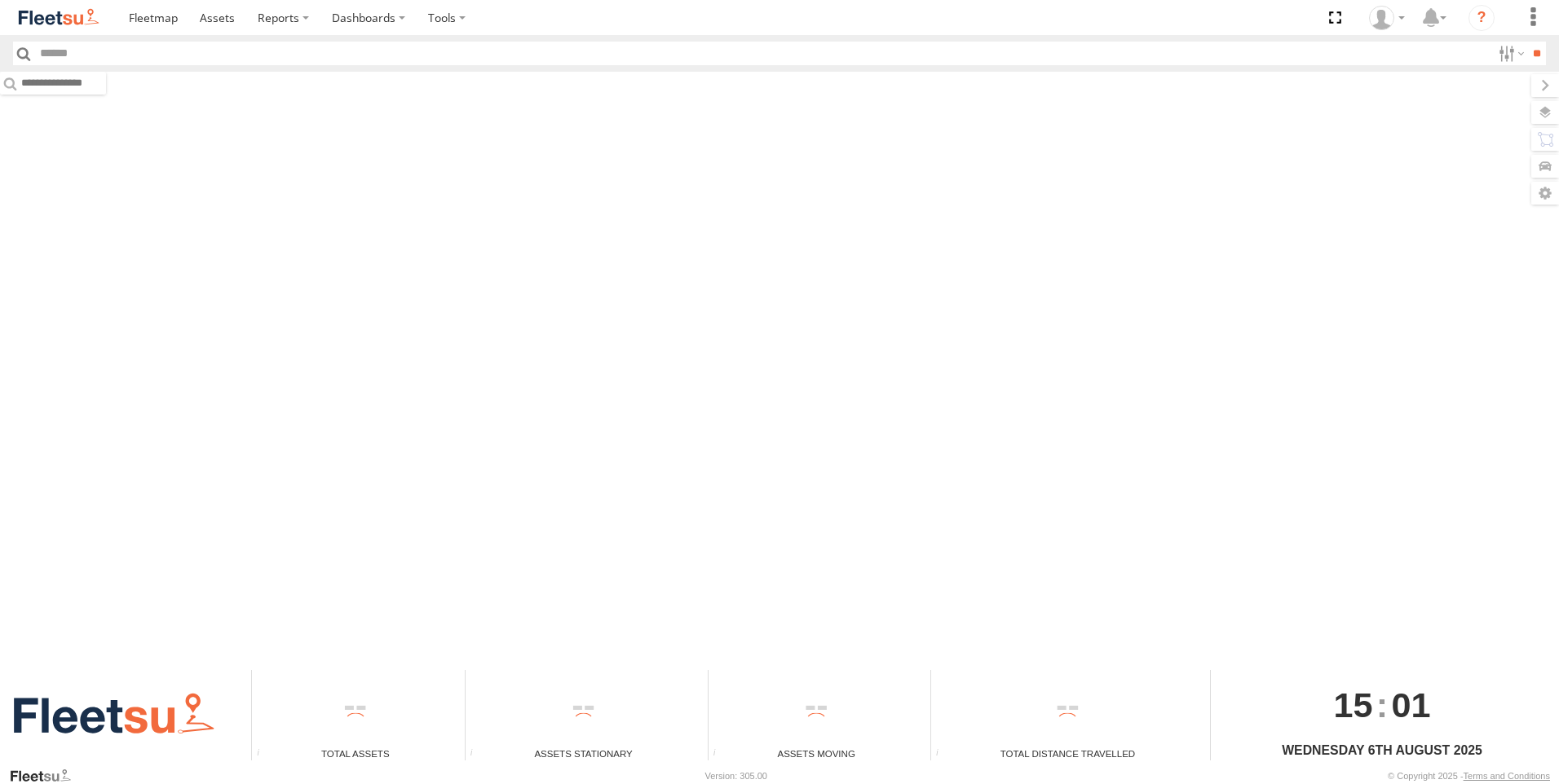 scroll, scrollTop: 0, scrollLeft: 0, axis: both 